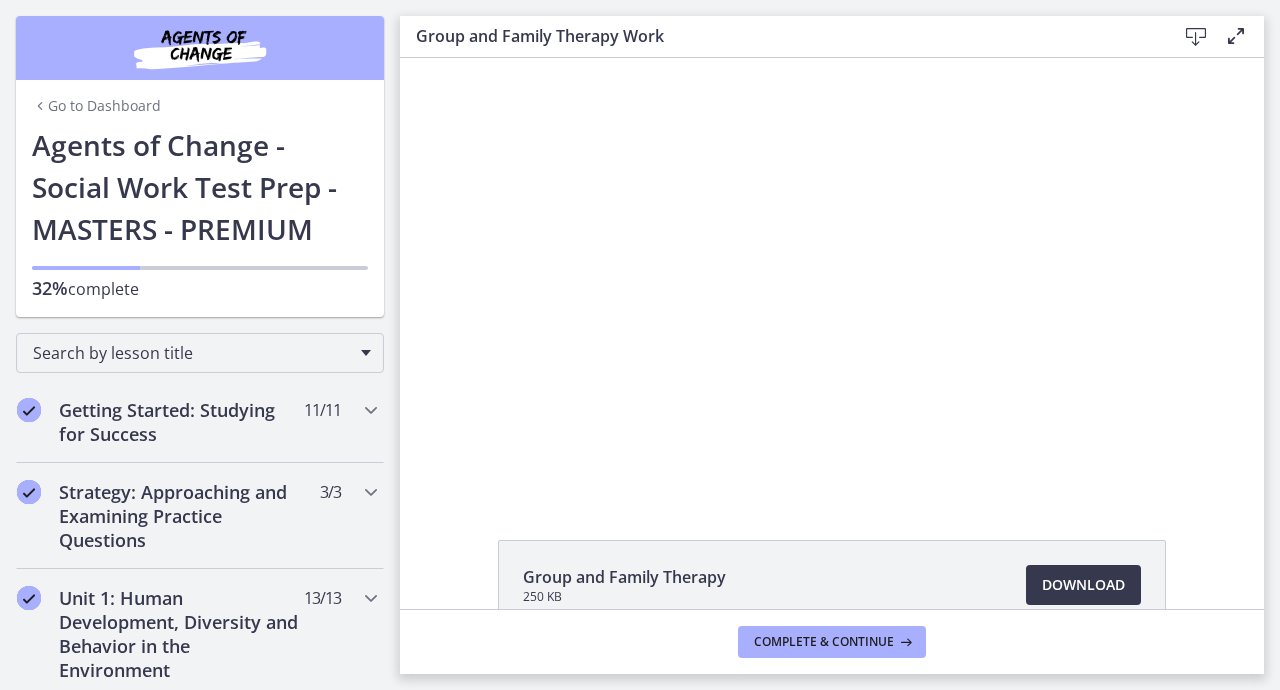 scroll, scrollTop: 0, scrollLeft: 0, axis: both 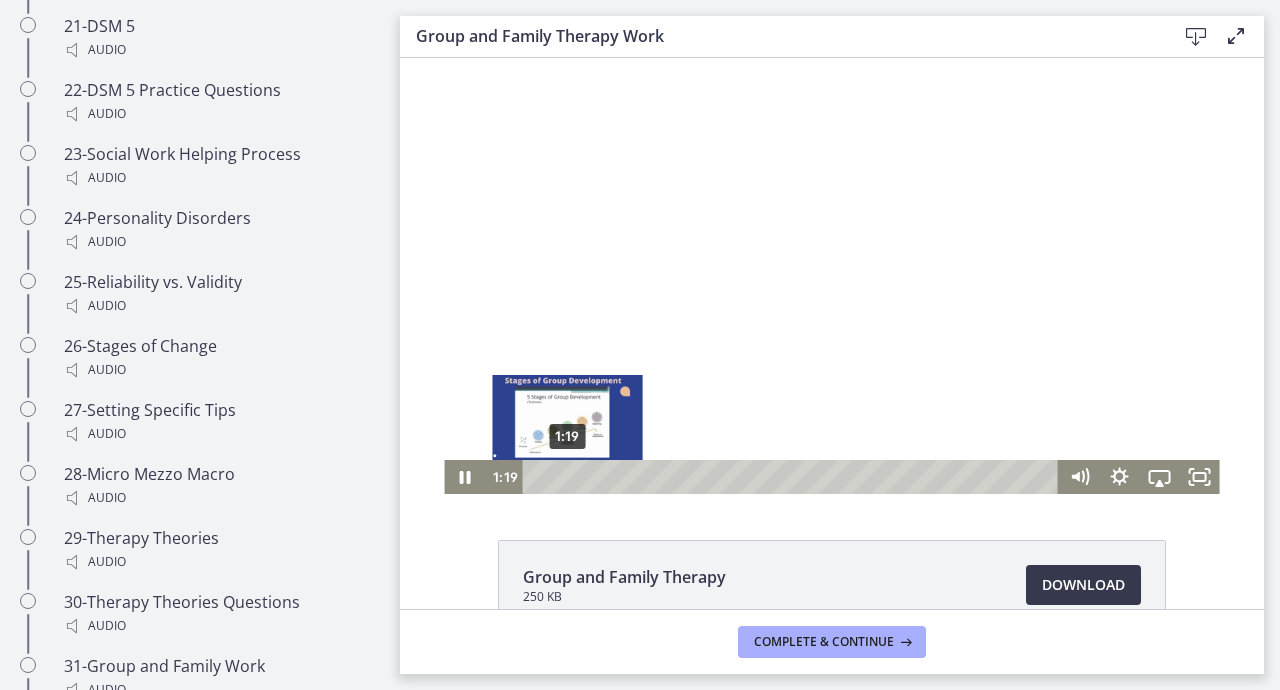 click on "1:19" at bounding box center (793, 477) 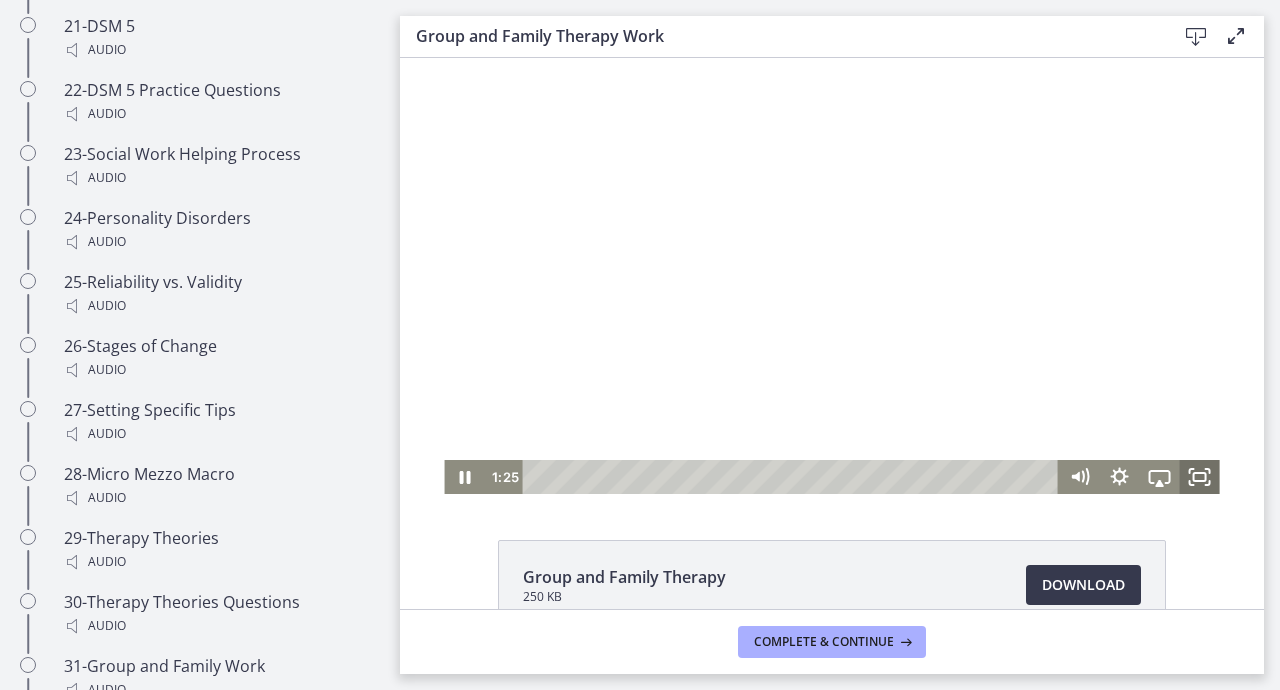 click 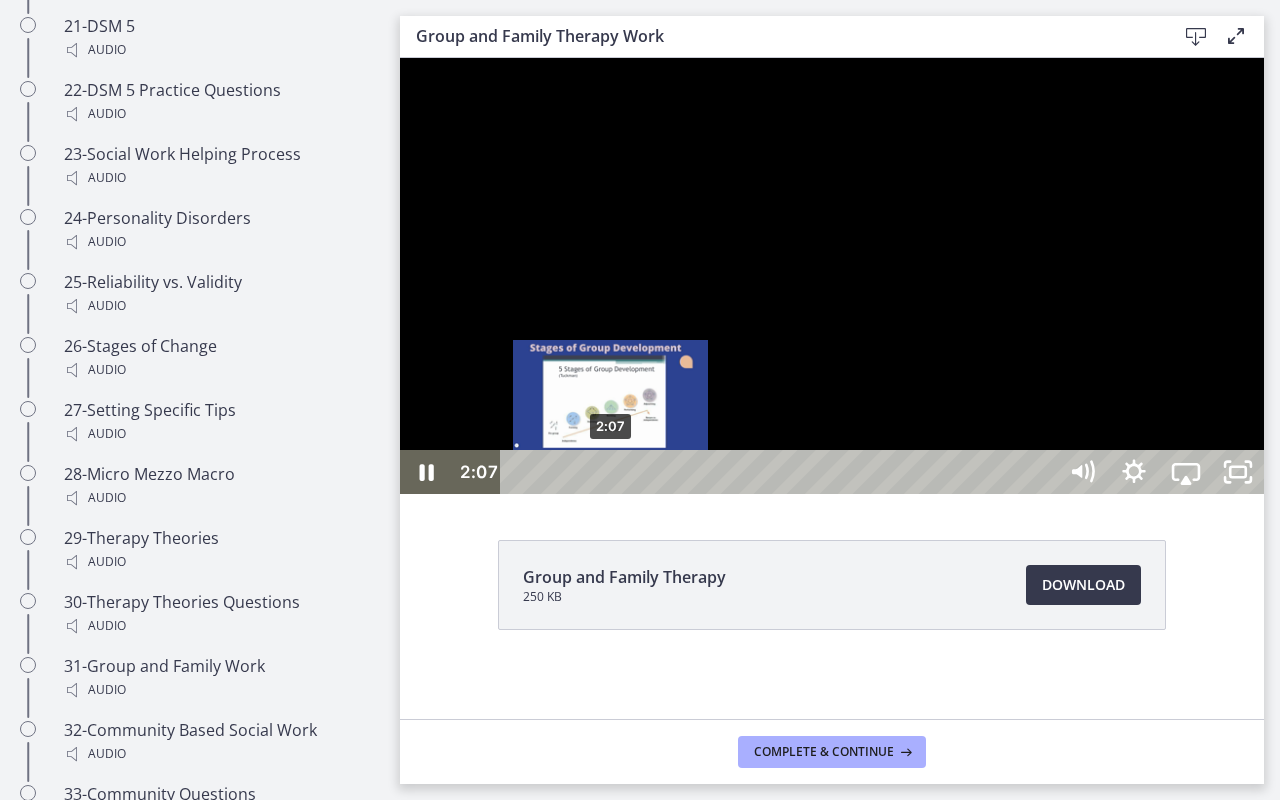 click on "2:07" at bounding box center [781, 472] 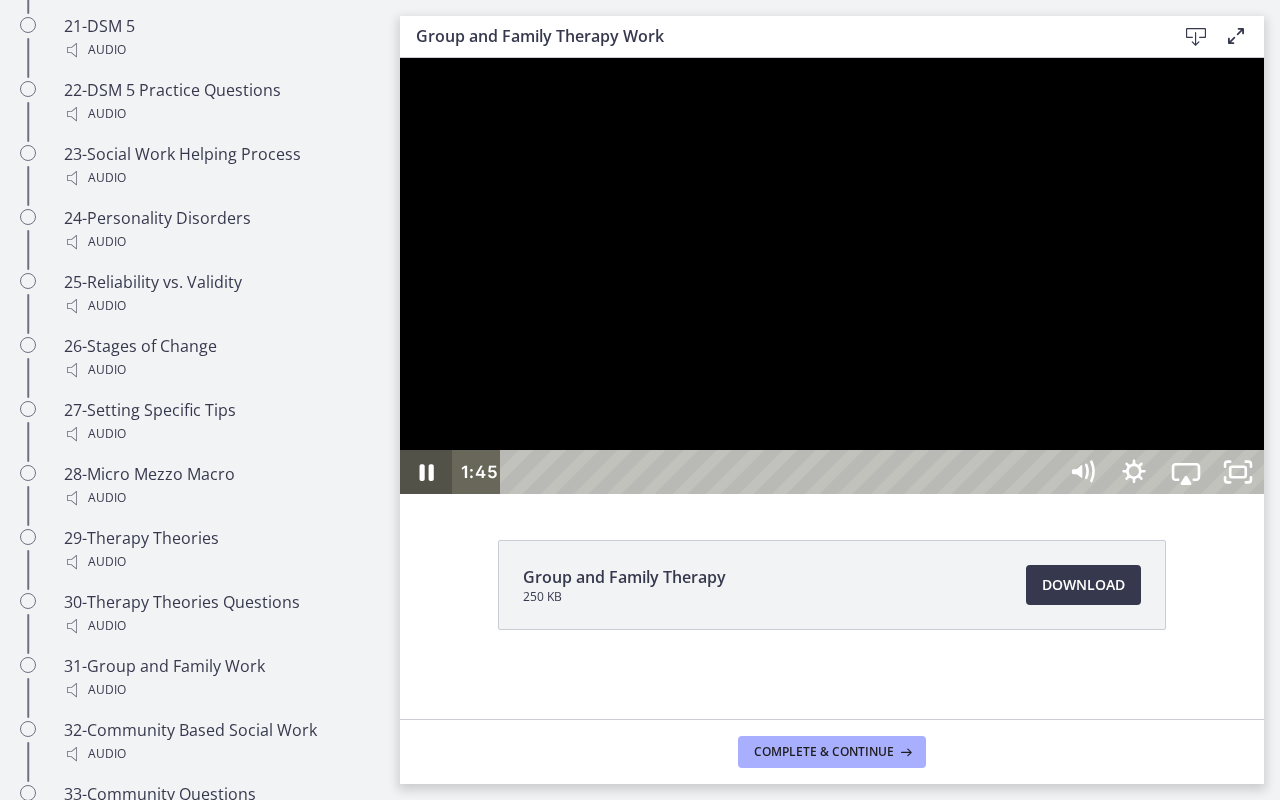 click 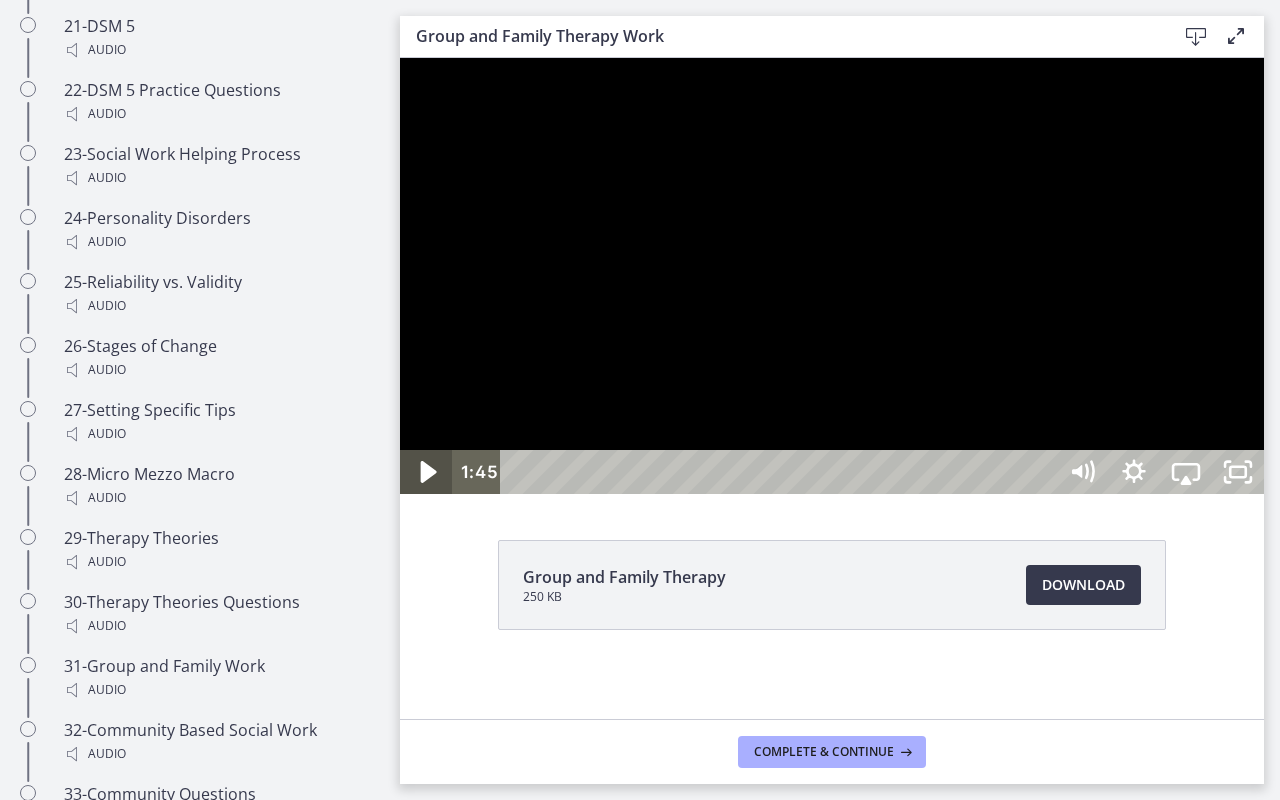 click 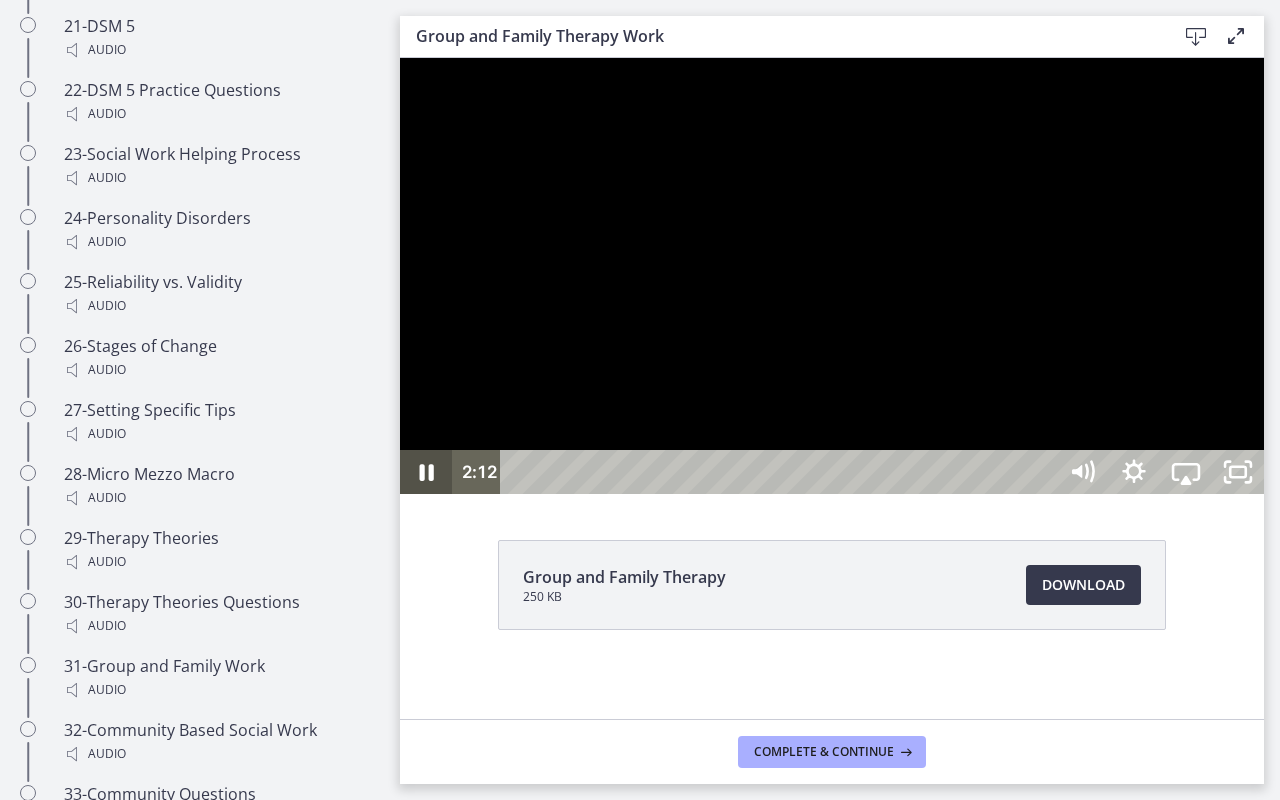 click 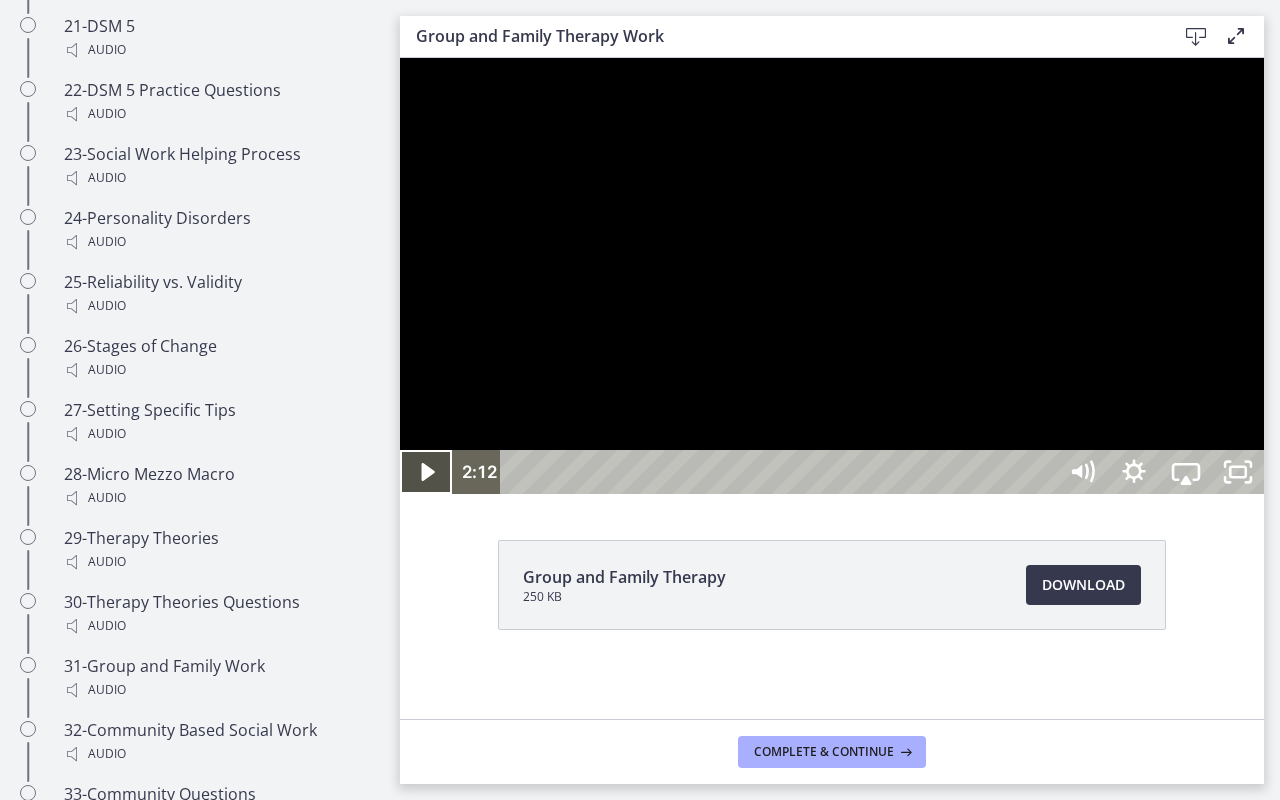 click 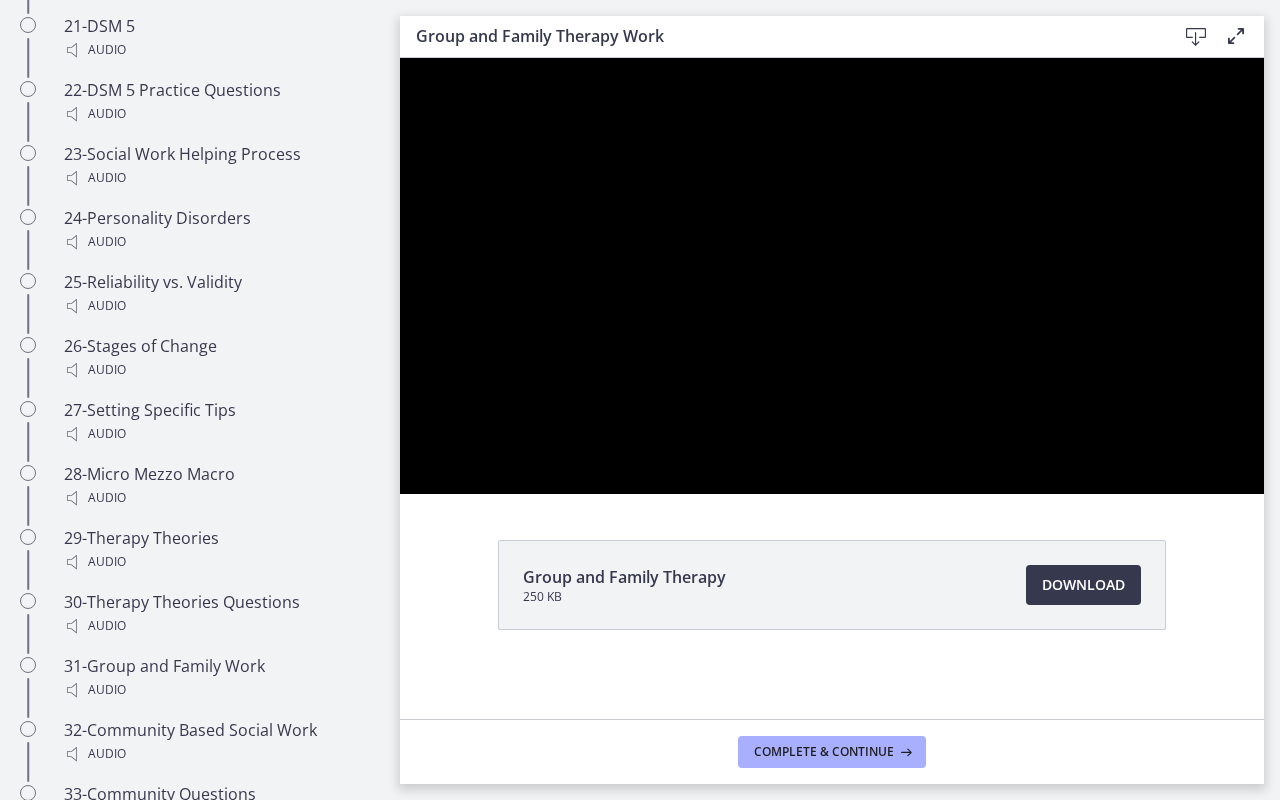 click at bounding box center [832, 276] 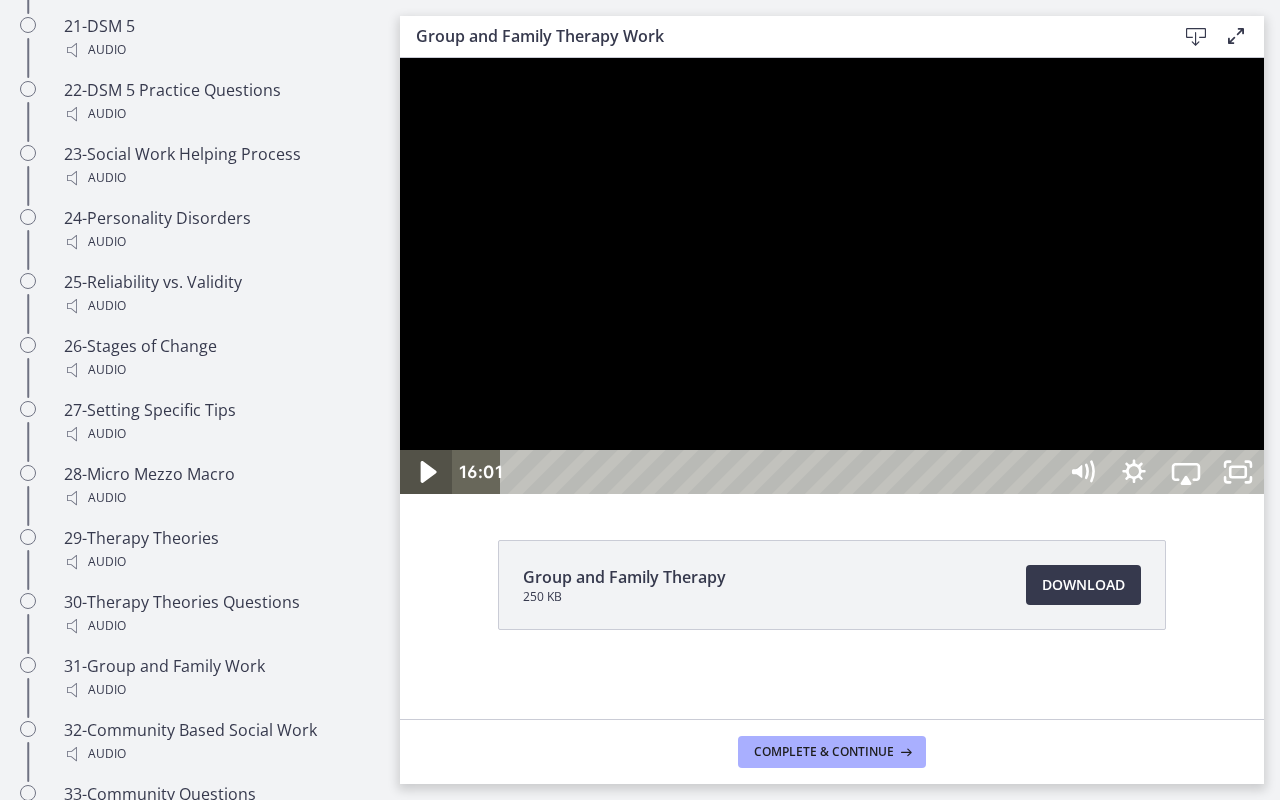 click 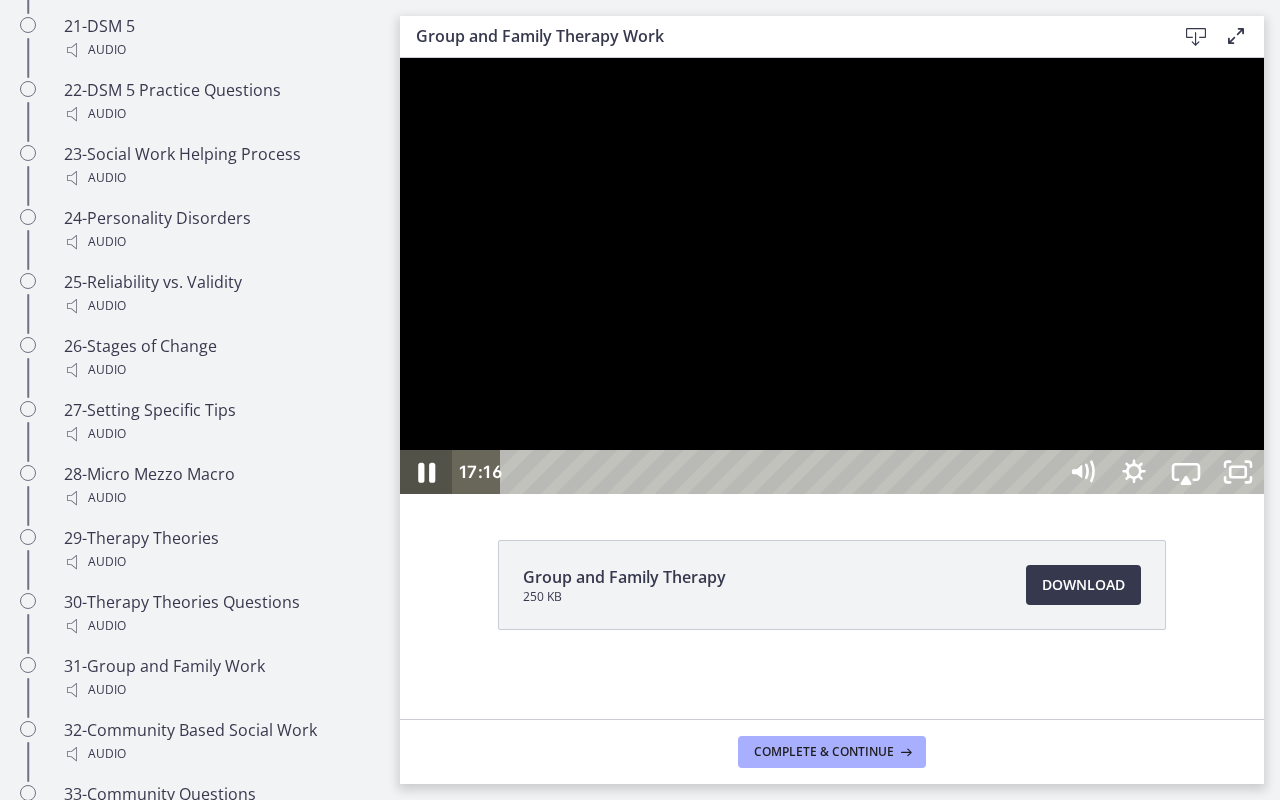 click 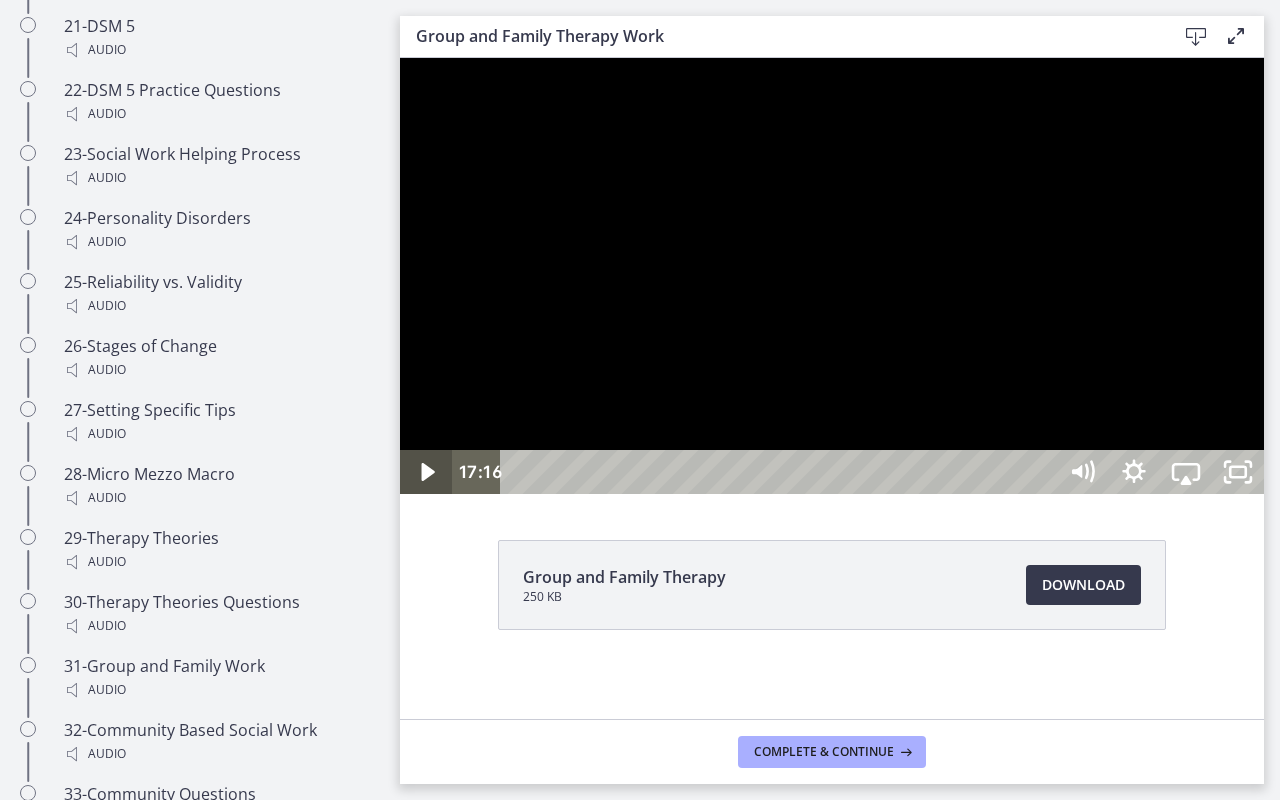 click 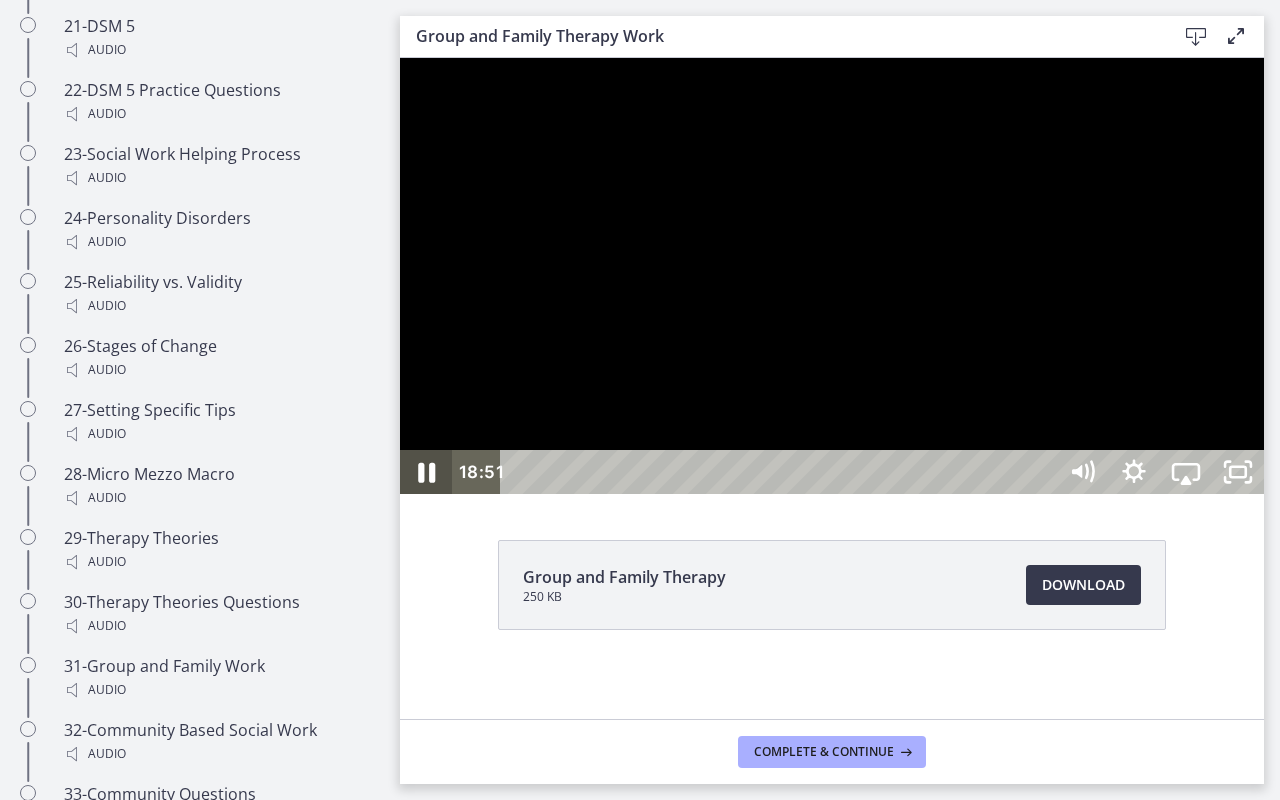 click 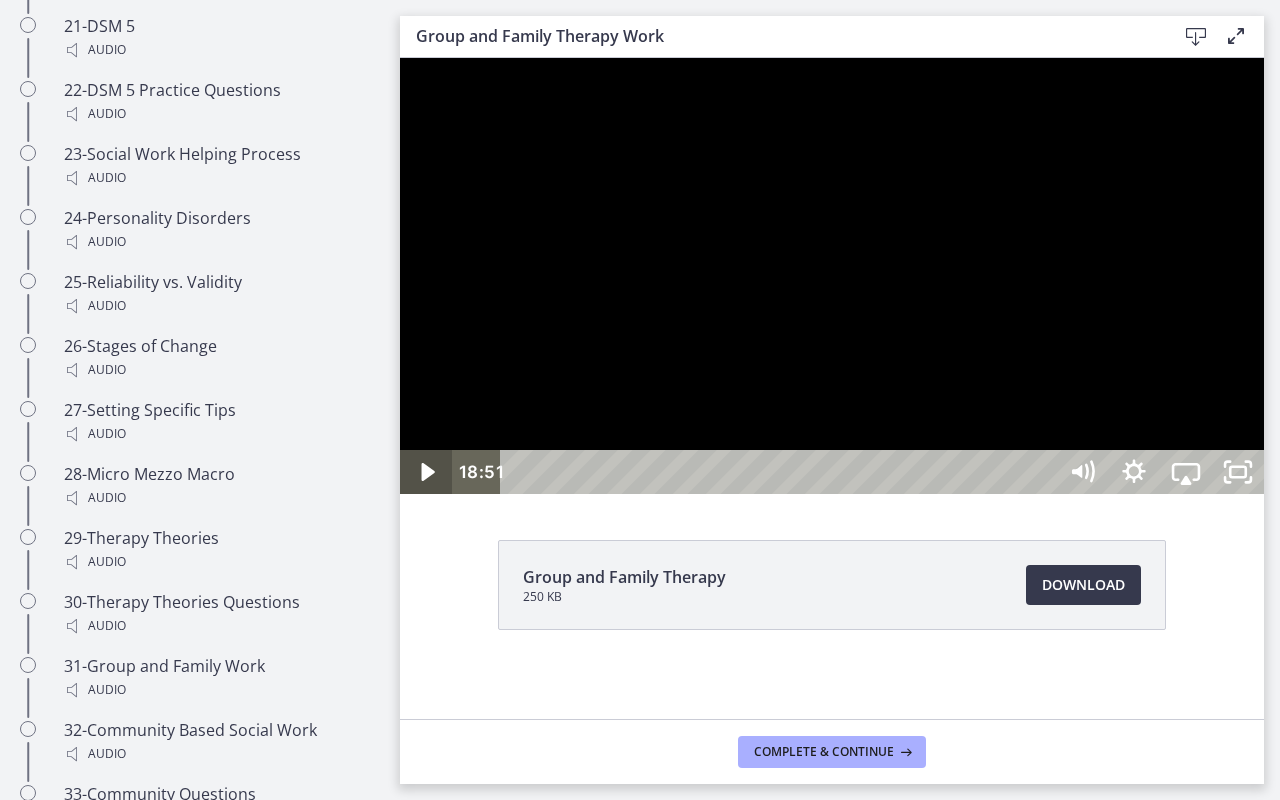 type 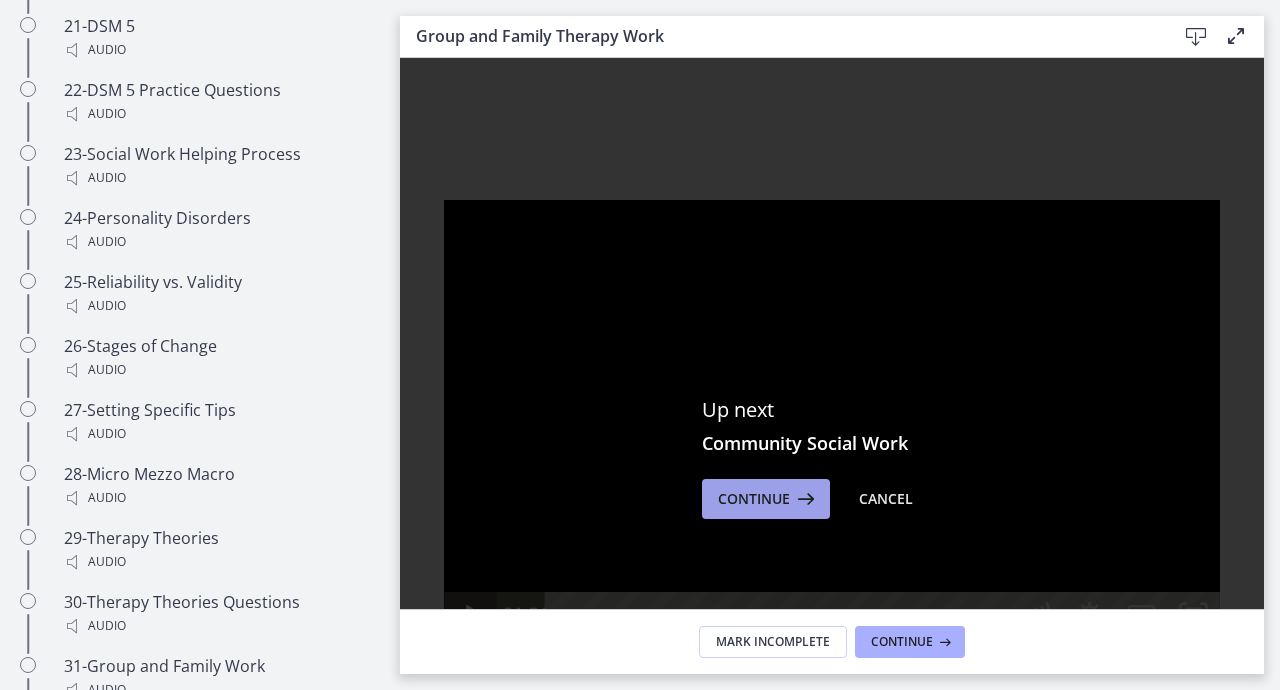 click on "Continue" at bounding box center (766, 499) 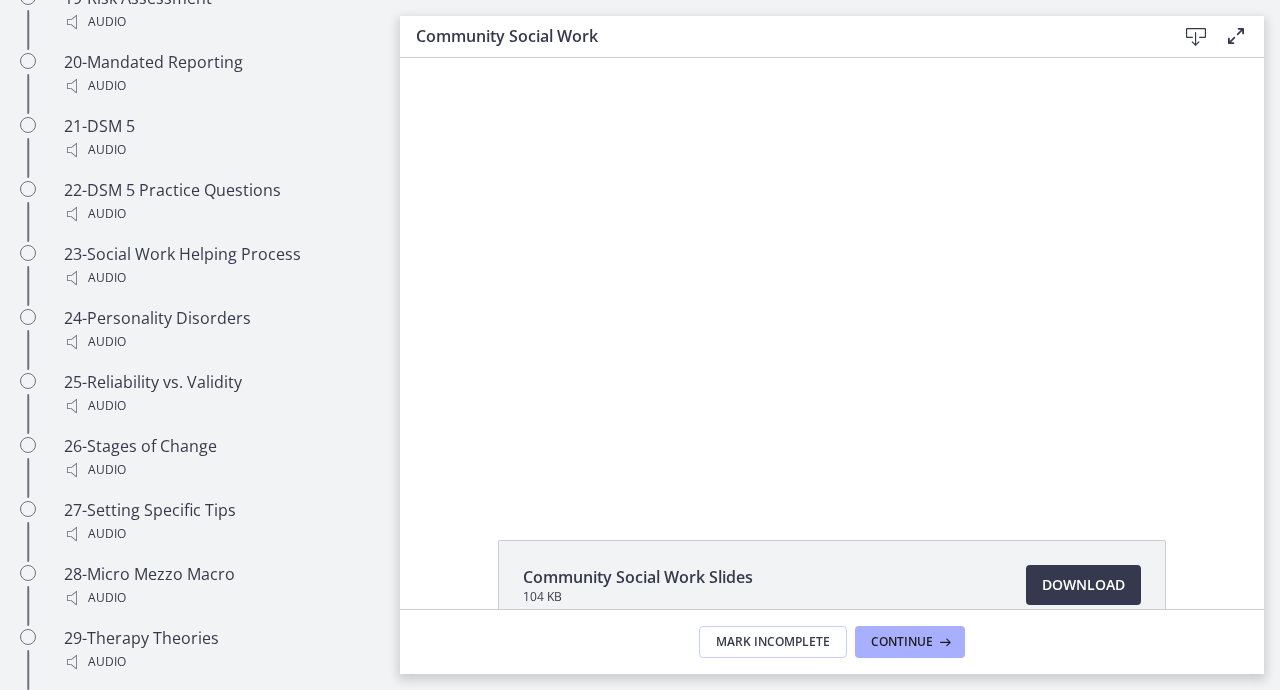 scroll, scrollTop: 1761, scrollLeft: 0, axis: vertical 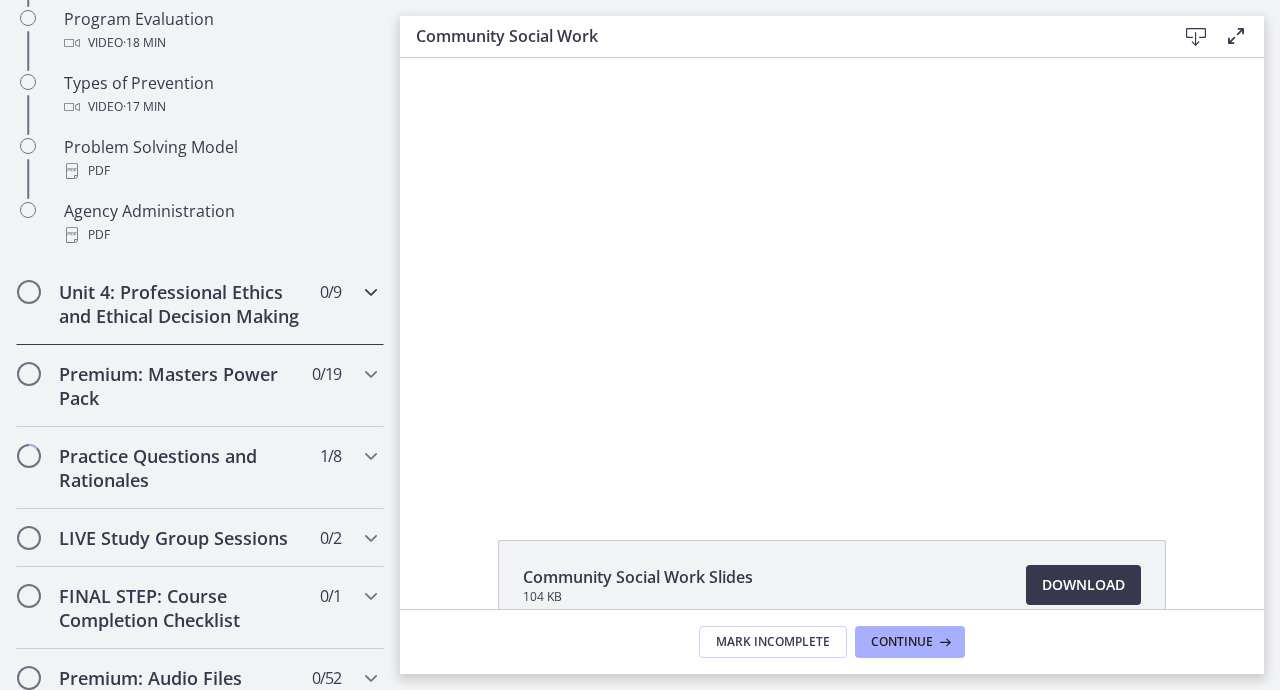 click at bounding box center [371, 292] 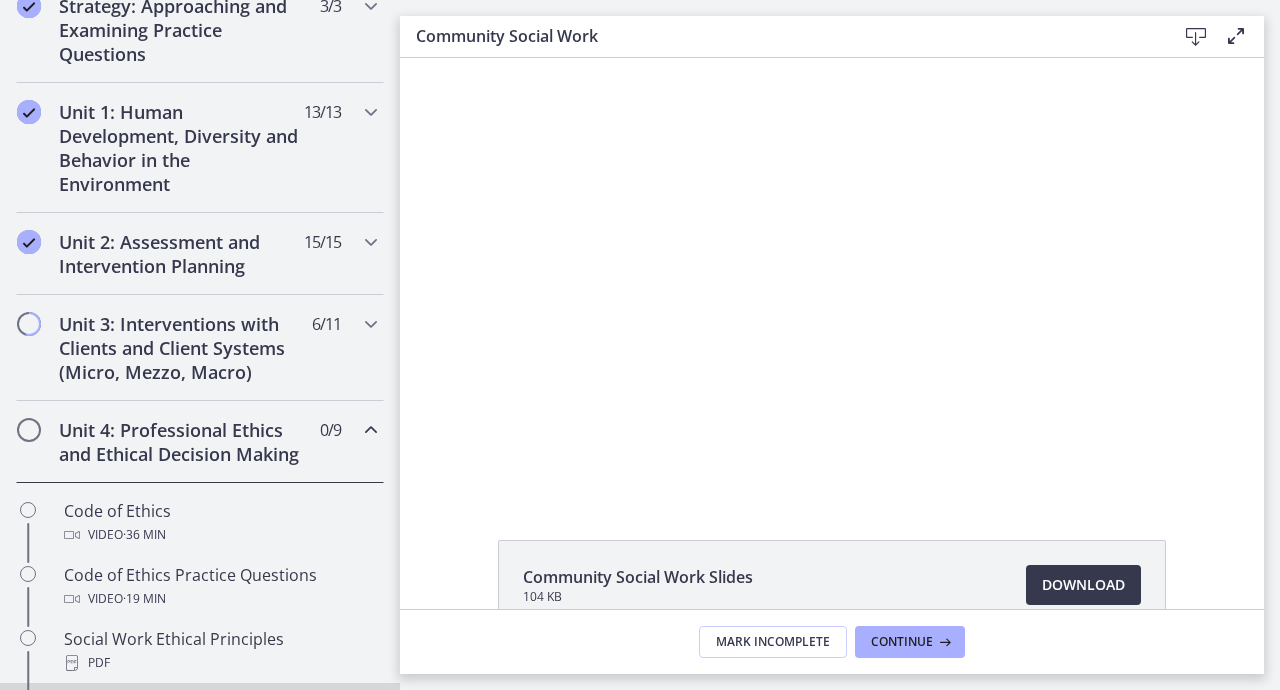 scroll, scrollTop: 484, scrollLeft: 0, axis: vertical 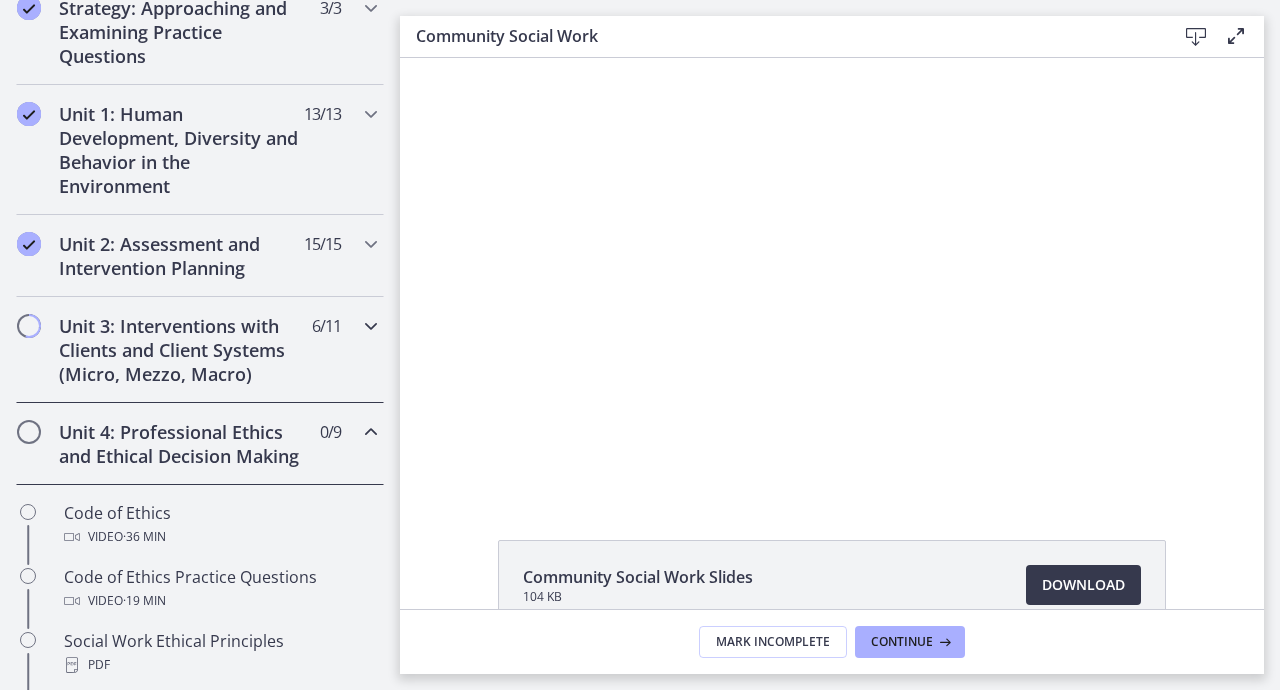 click at bounding box center [371, 326] 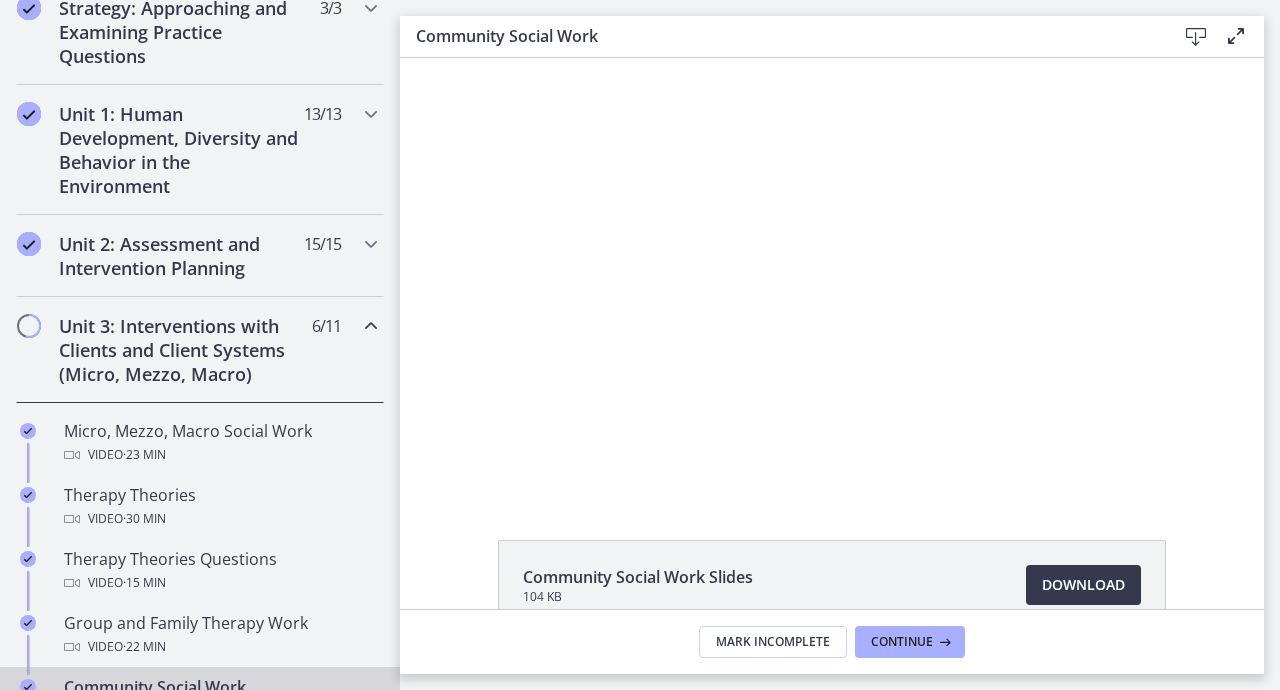 click at bounding box center (371, 326) 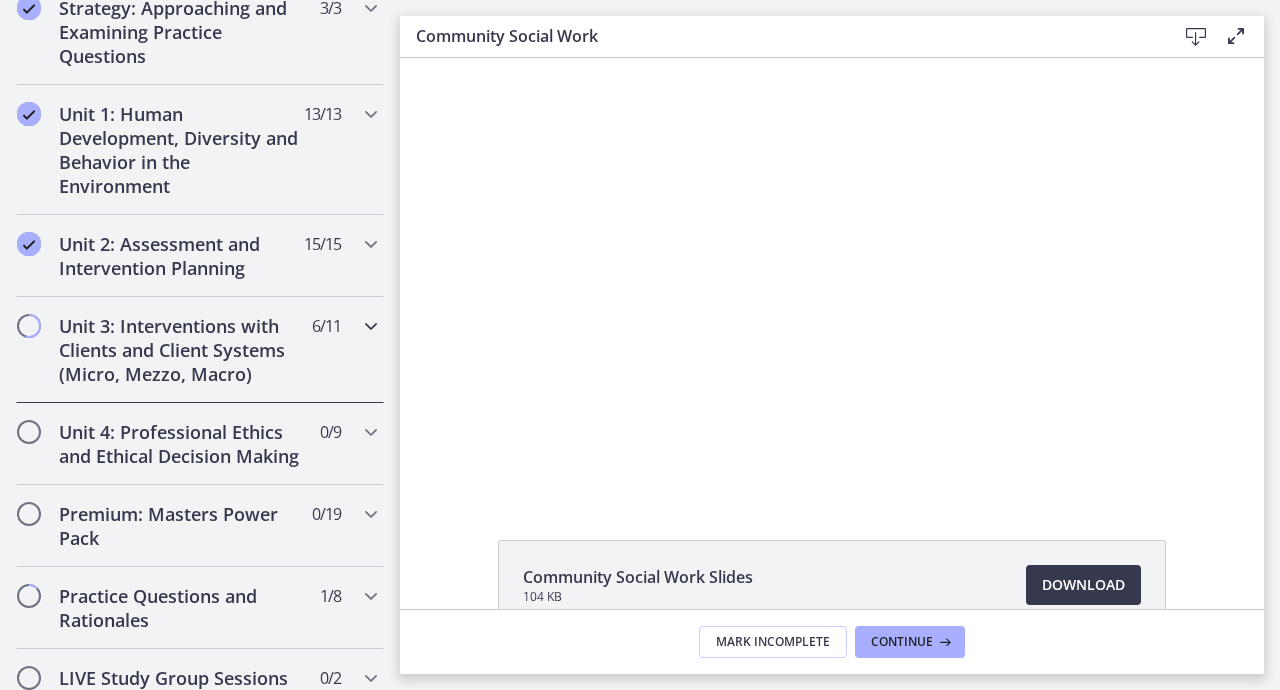 click at bounding box center [371, 326] 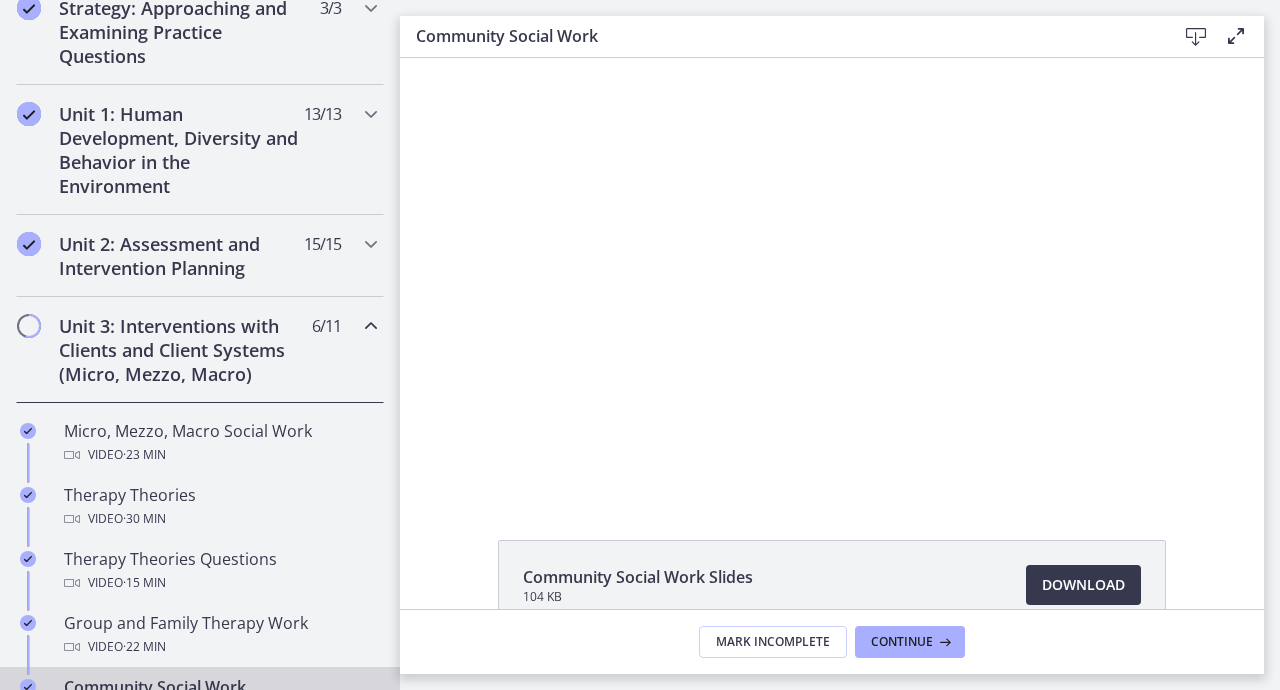 click at bounding box center (371, 326) 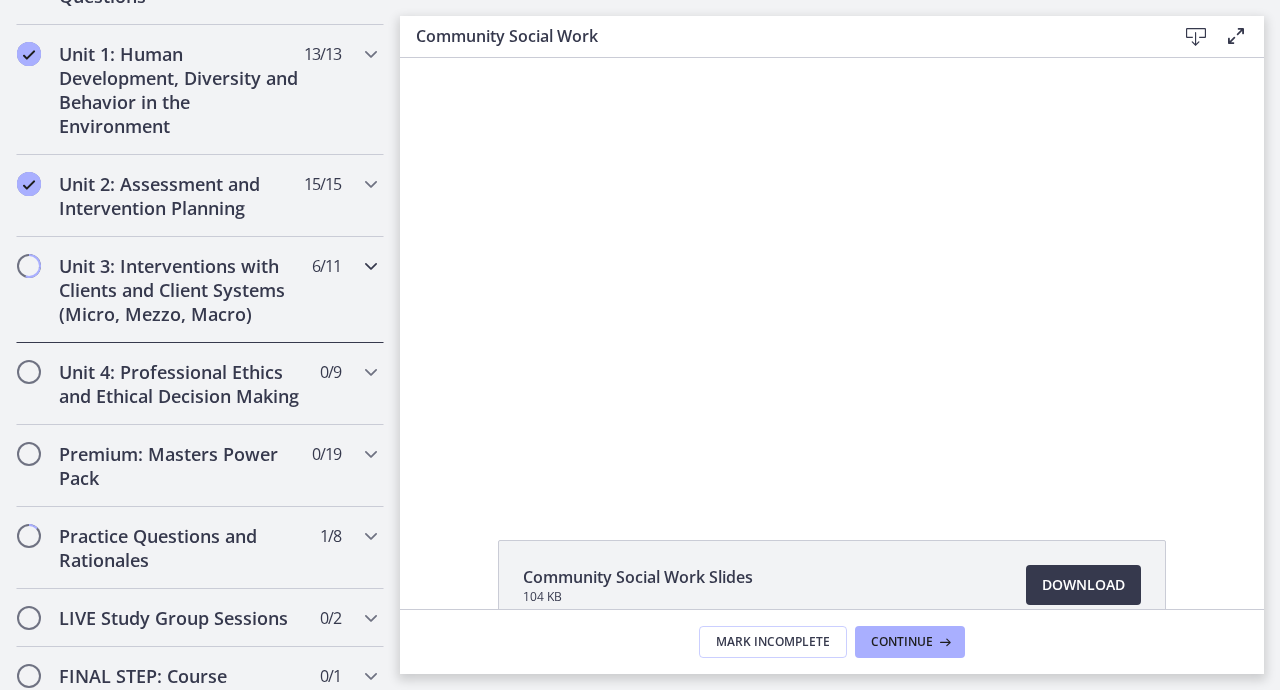 scroll, scrollTop: 570, scrollLeft: 0, axis: vertical 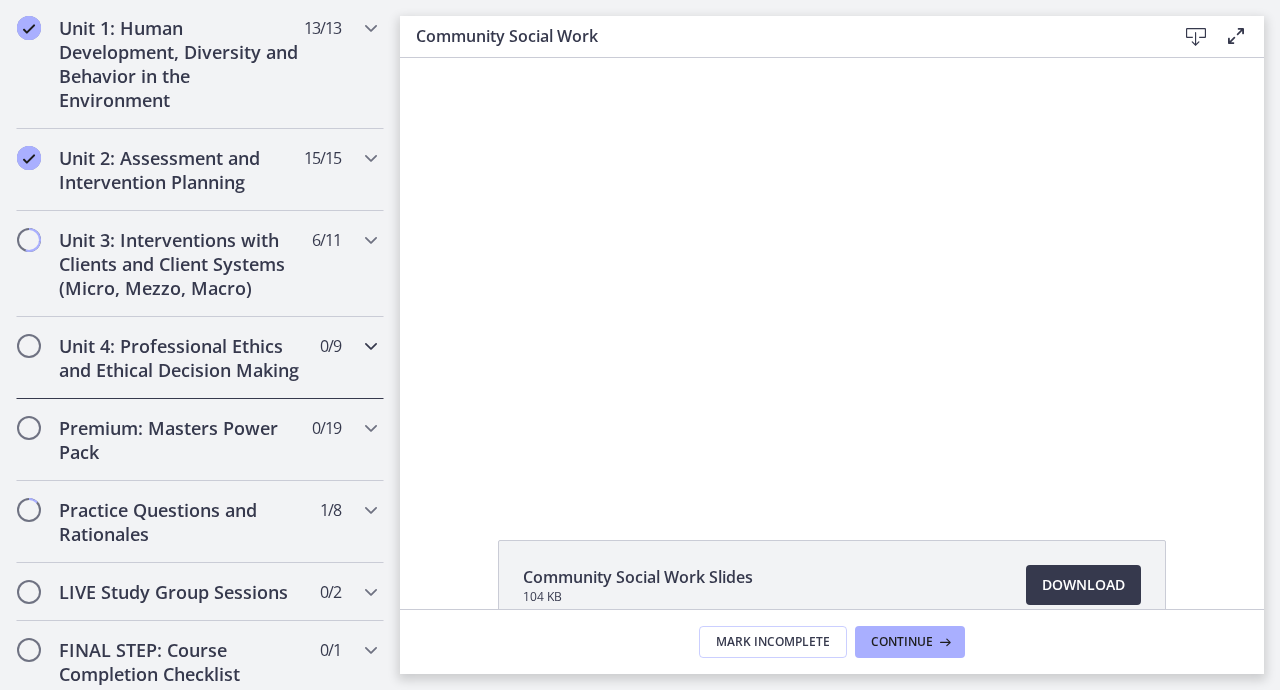 click at bounding box center (371, 346) 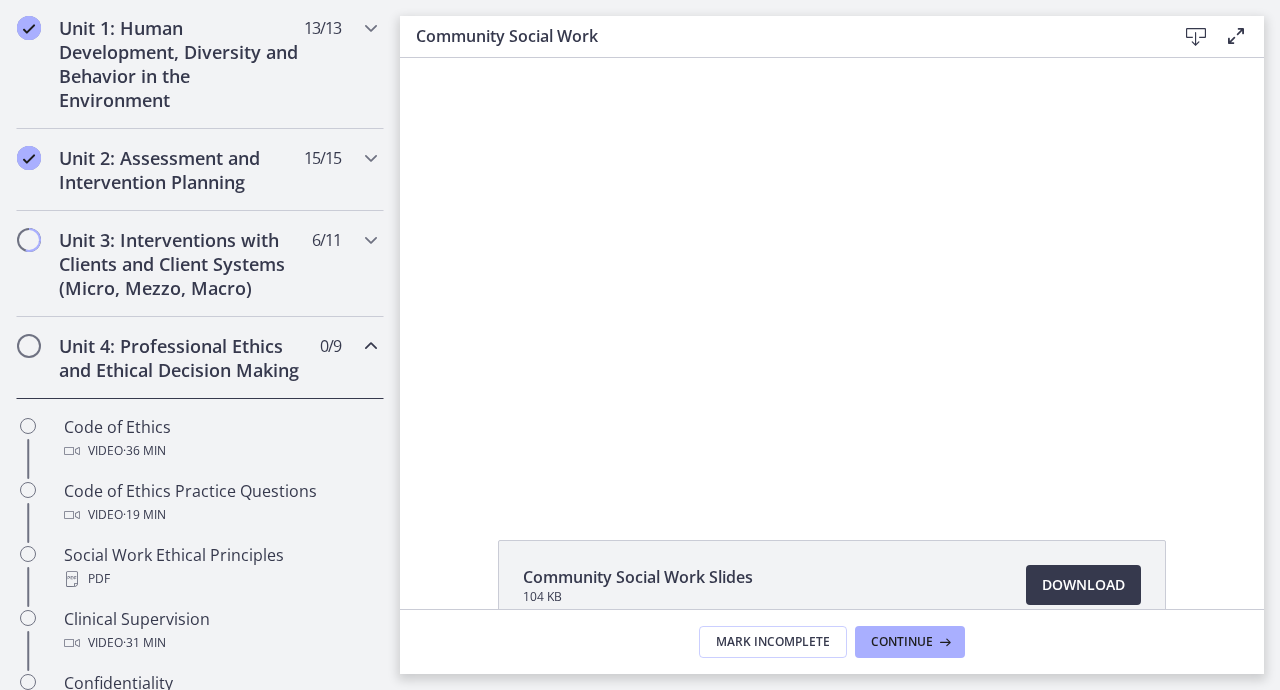 click at bounding box center (371, 346) 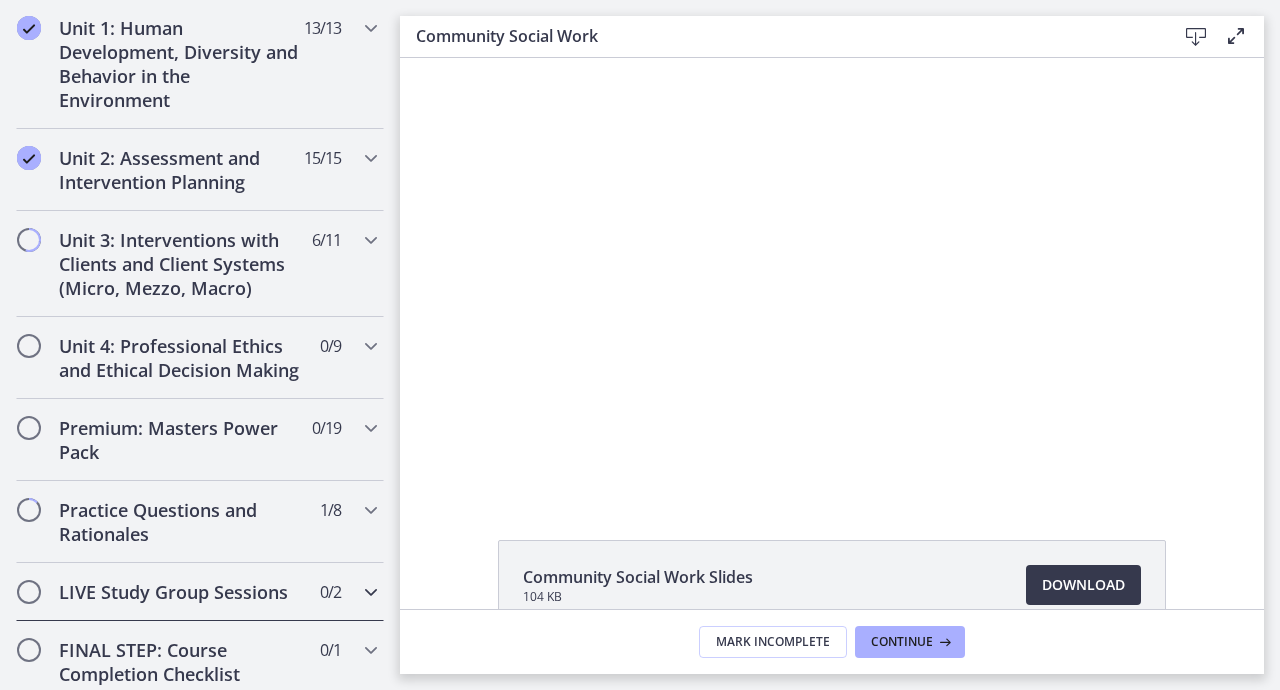 click at bounding box center [371, 592] 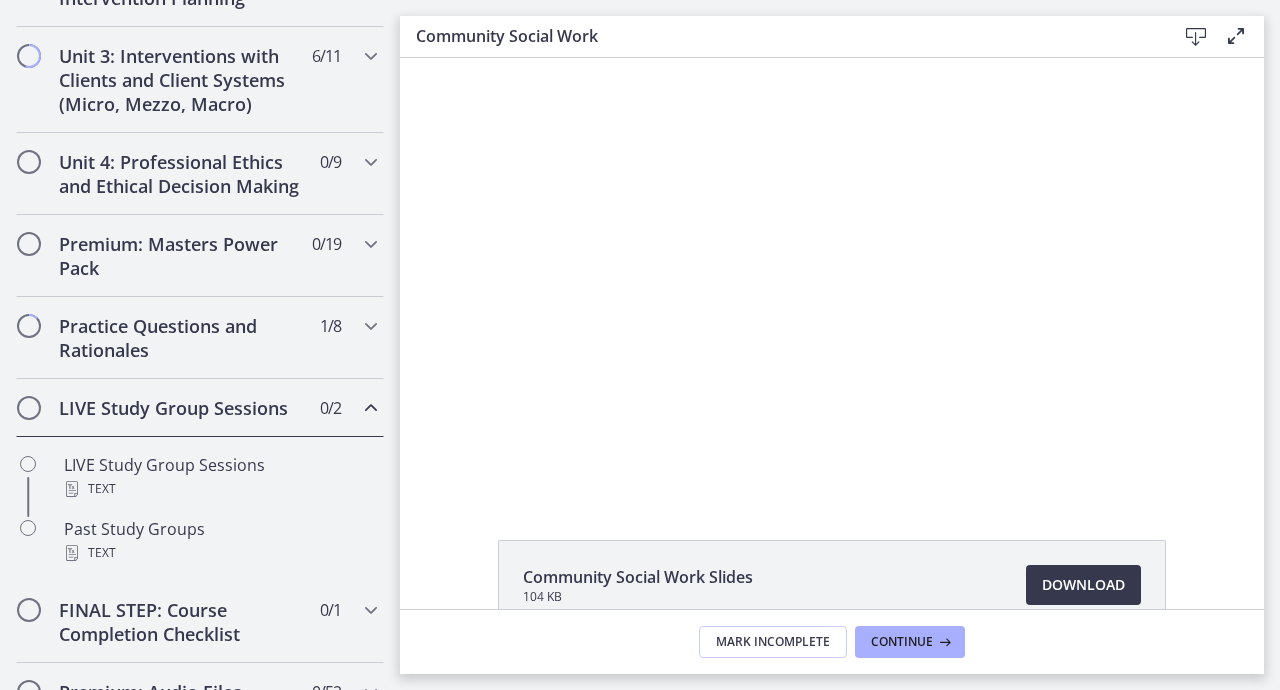 scroll, scrollTop: 758, scrollLeft: 0, axis: vertical 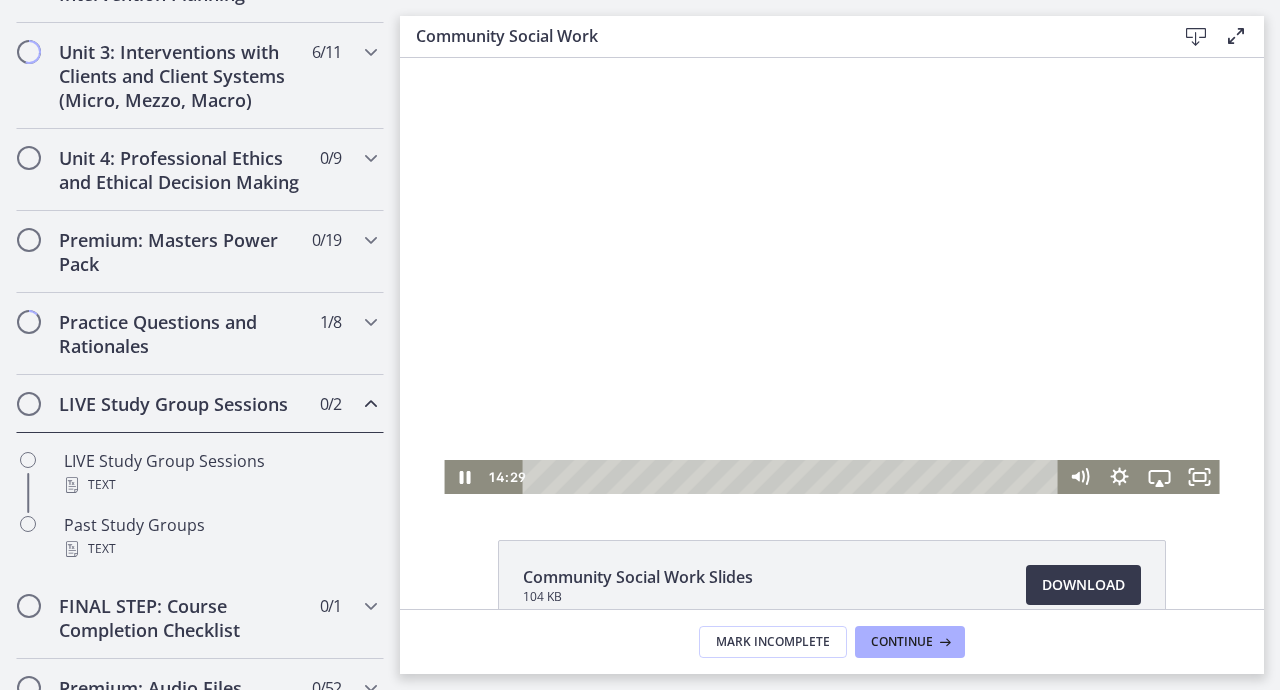 click at bounding box center (831, 276) 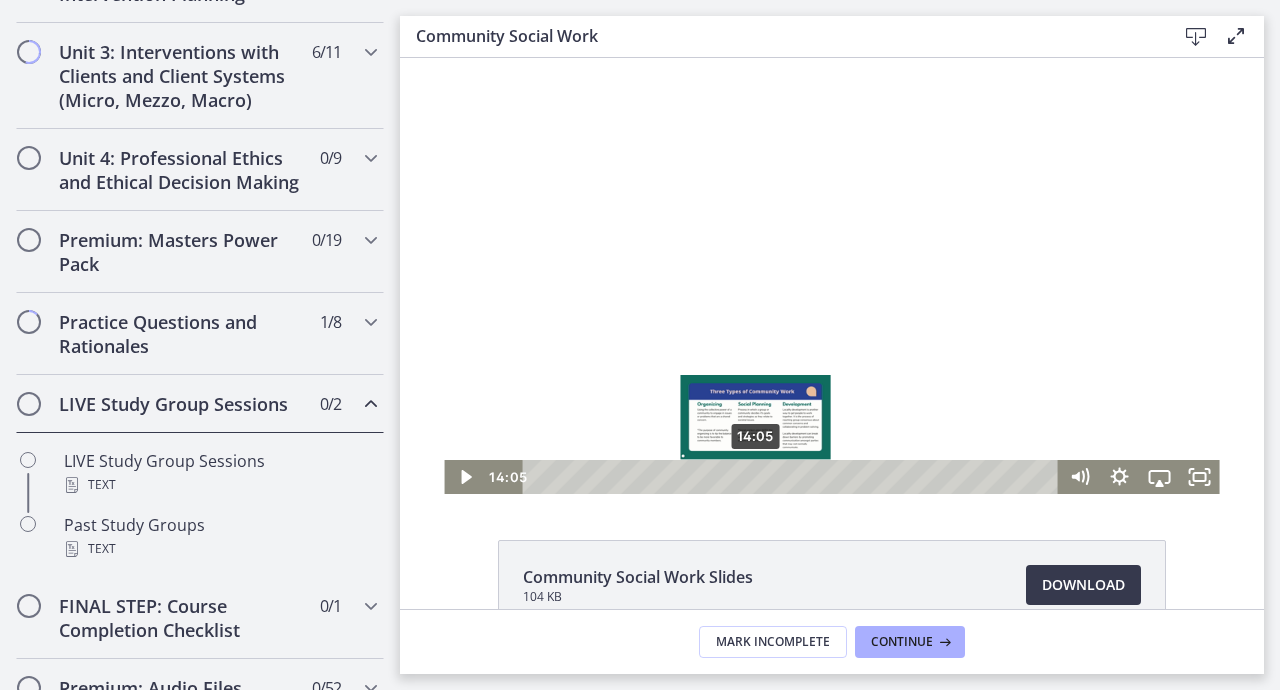 click at bounding box center (754, 476) 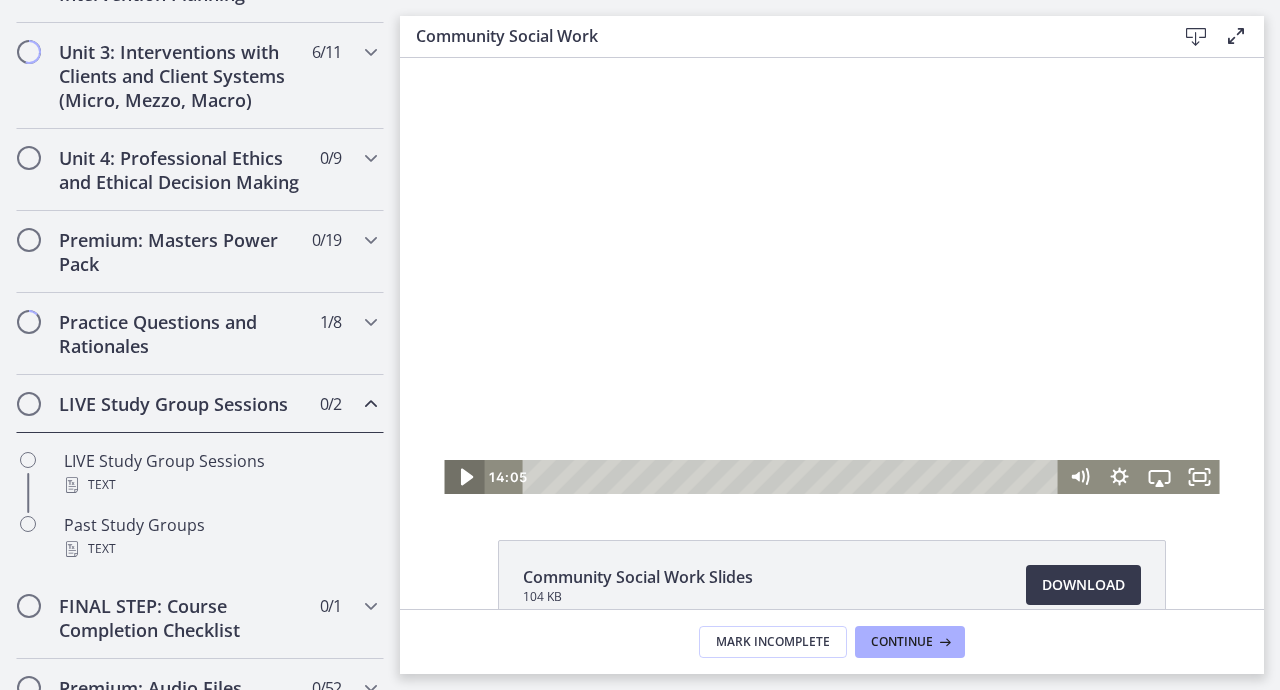 click 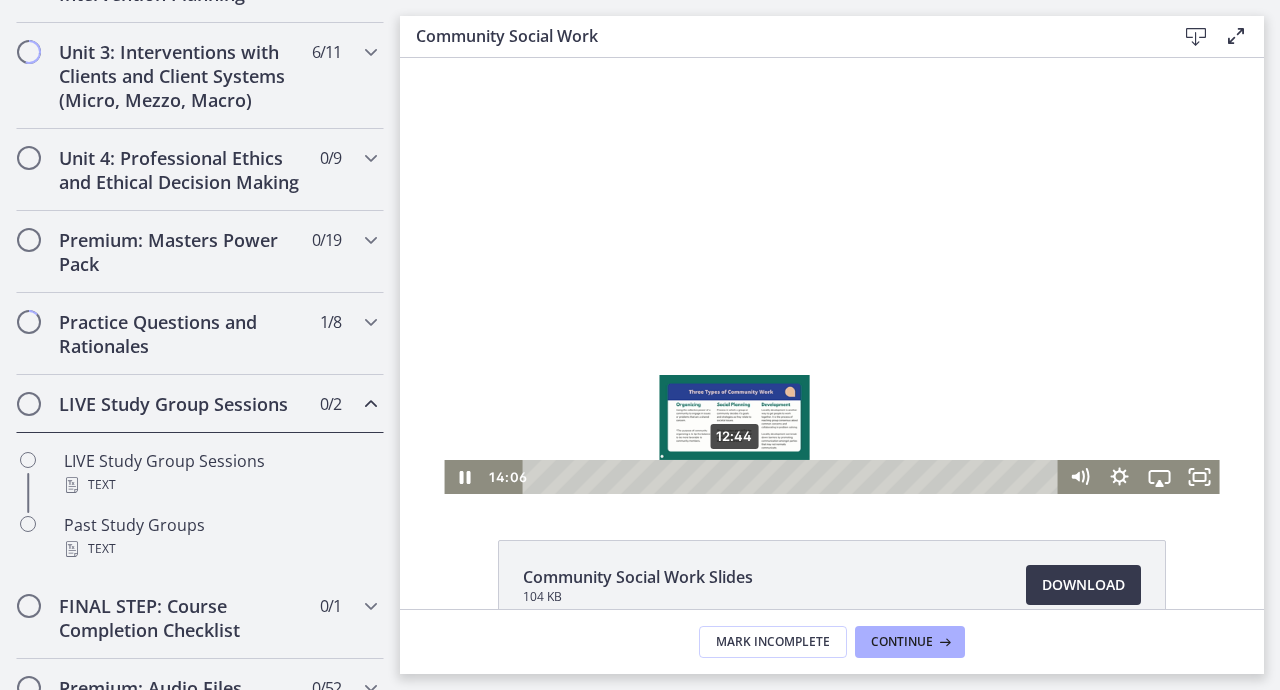 click on "12:44" at bounding box center [793, 477] 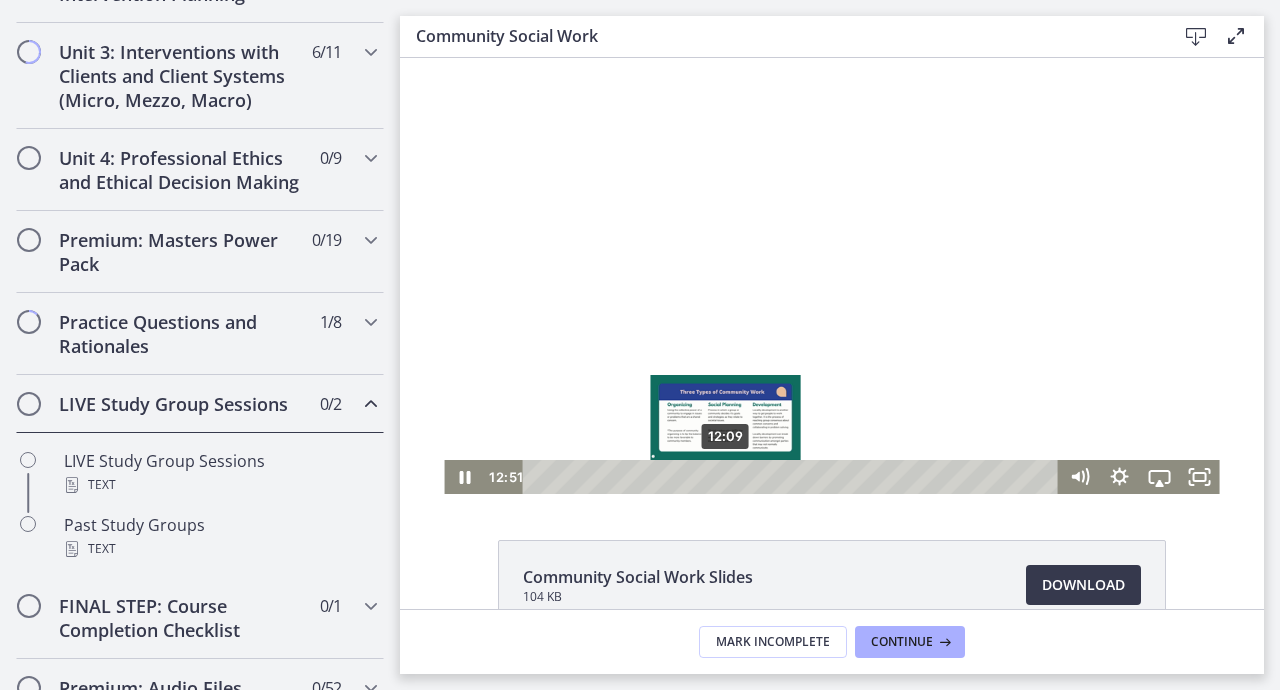 click on "12:09" at bounding box center [793, 477] 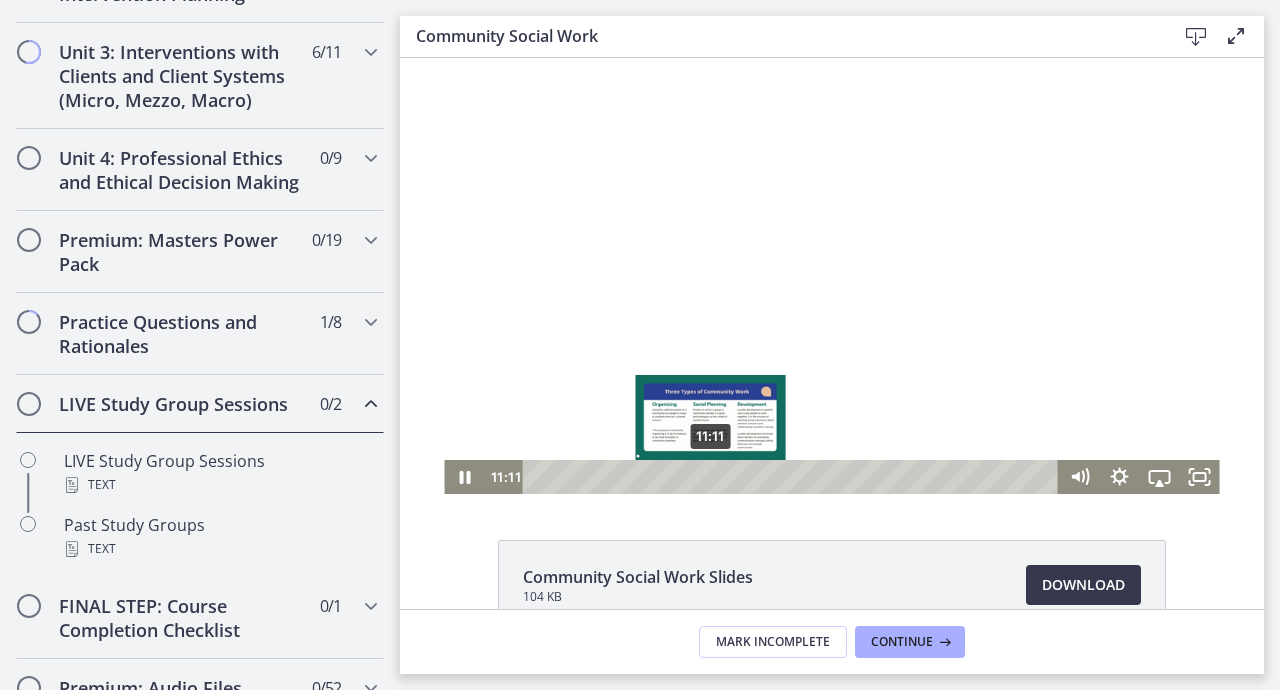 click on "11:11" at bounding box center (793, 477) 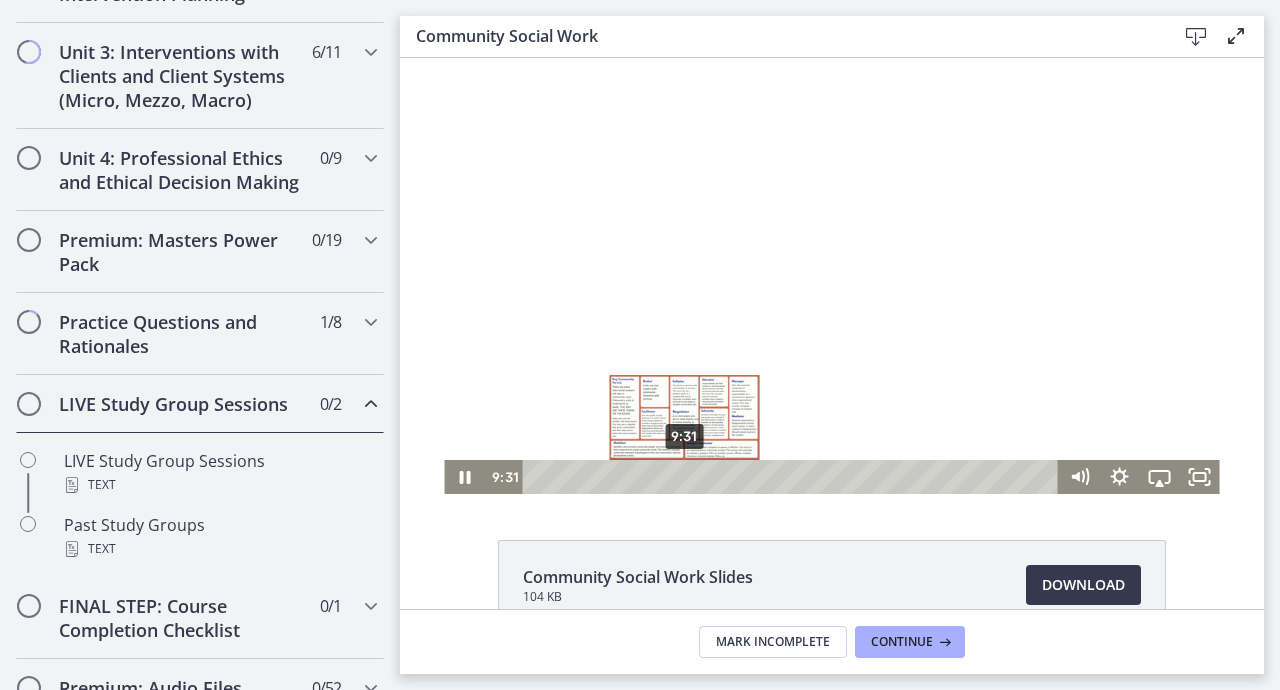 click on "9:31" at bounding box center (793, 477) 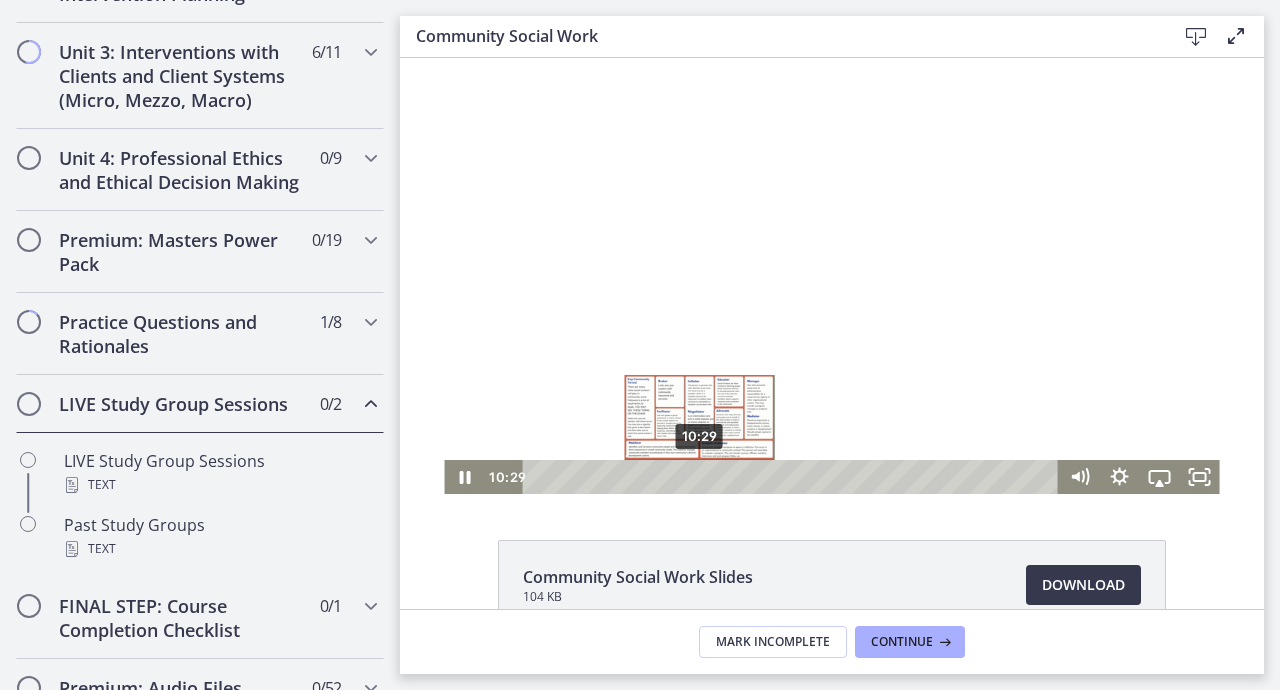 click on "10:29" at bounding box center (793, 477) 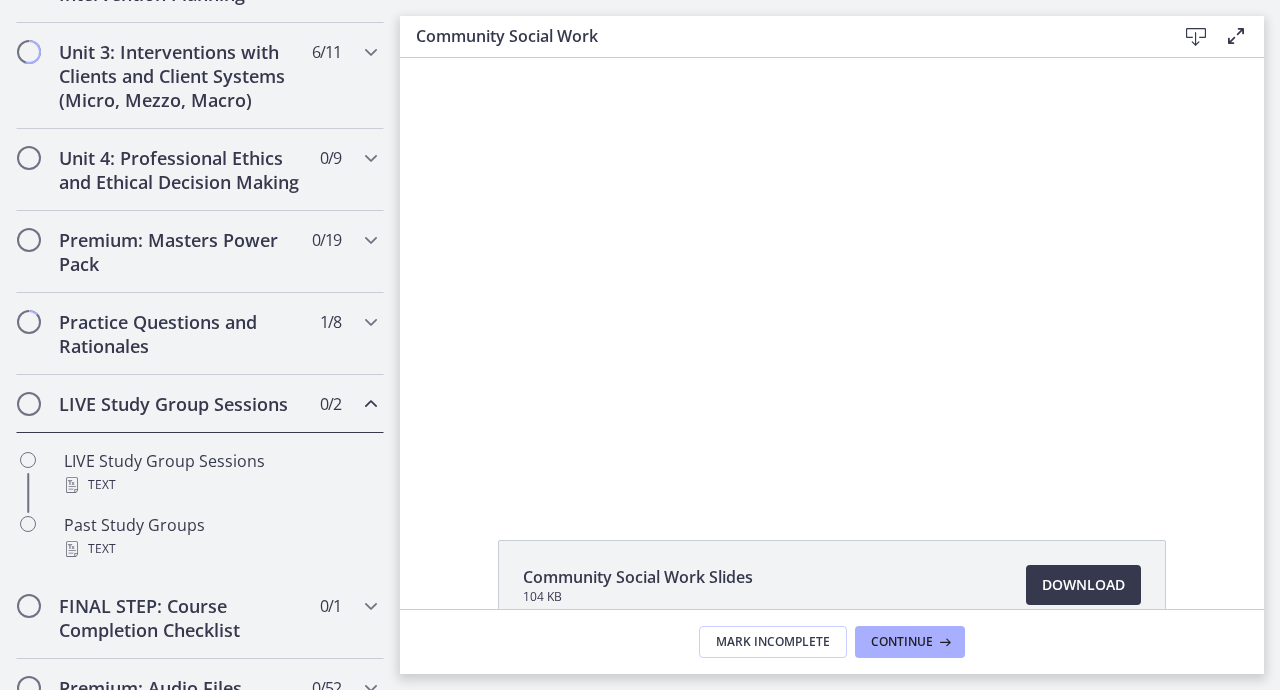 click on "Community Social Work Slides
[FILESIZE]
Download
Opens in a new window" 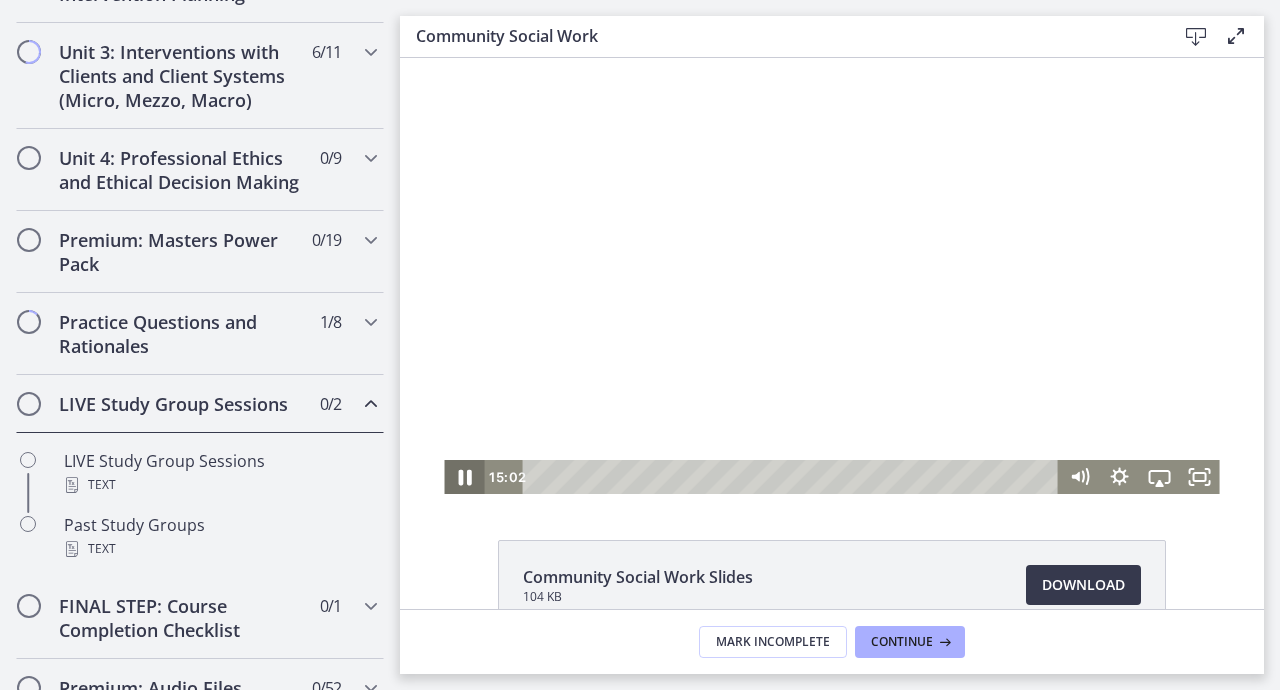 click 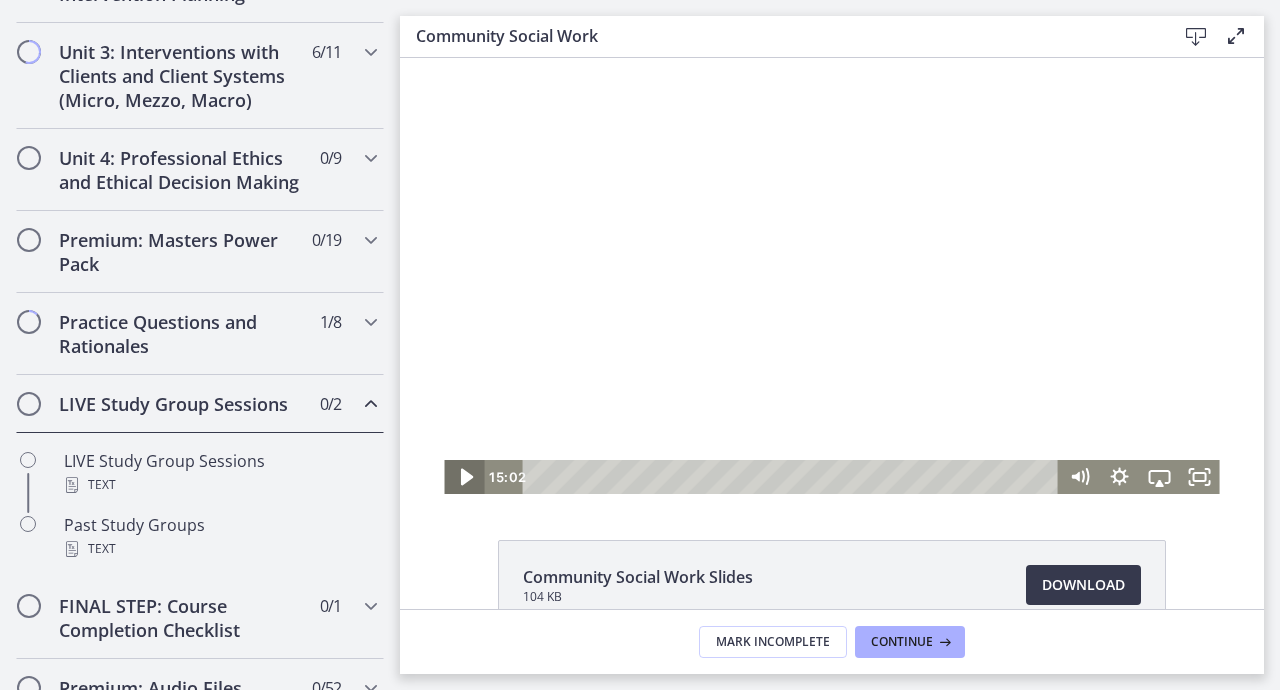 click 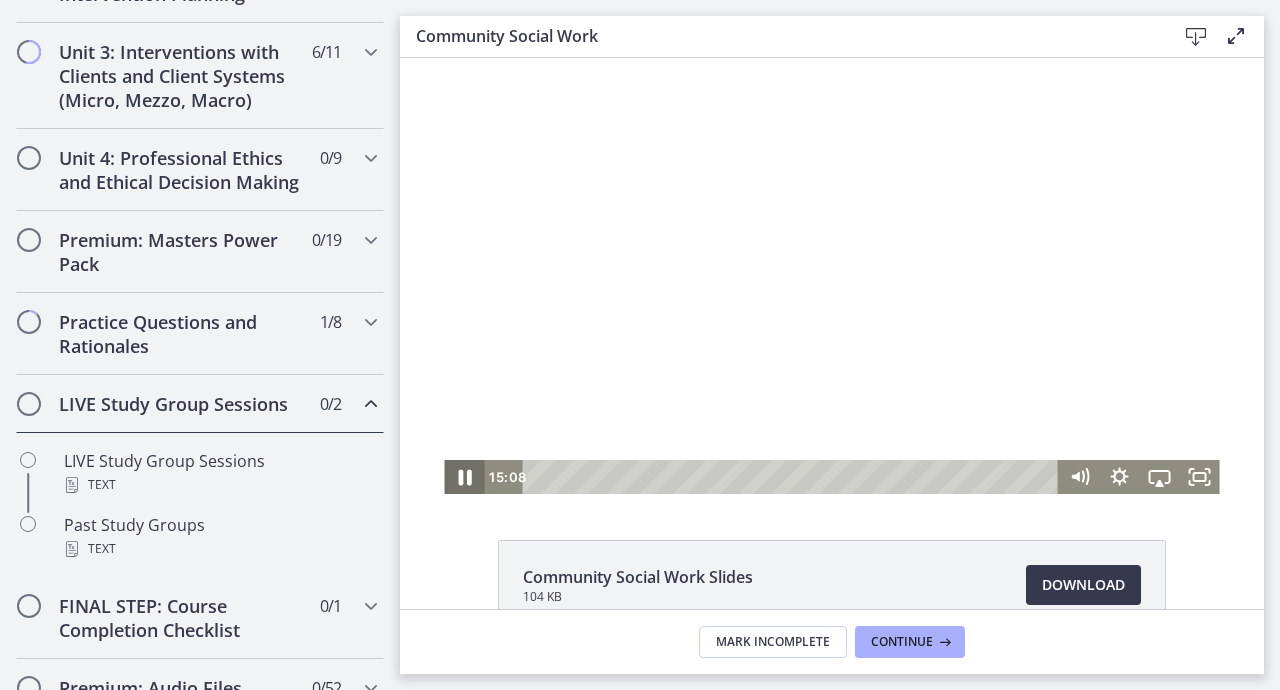 click 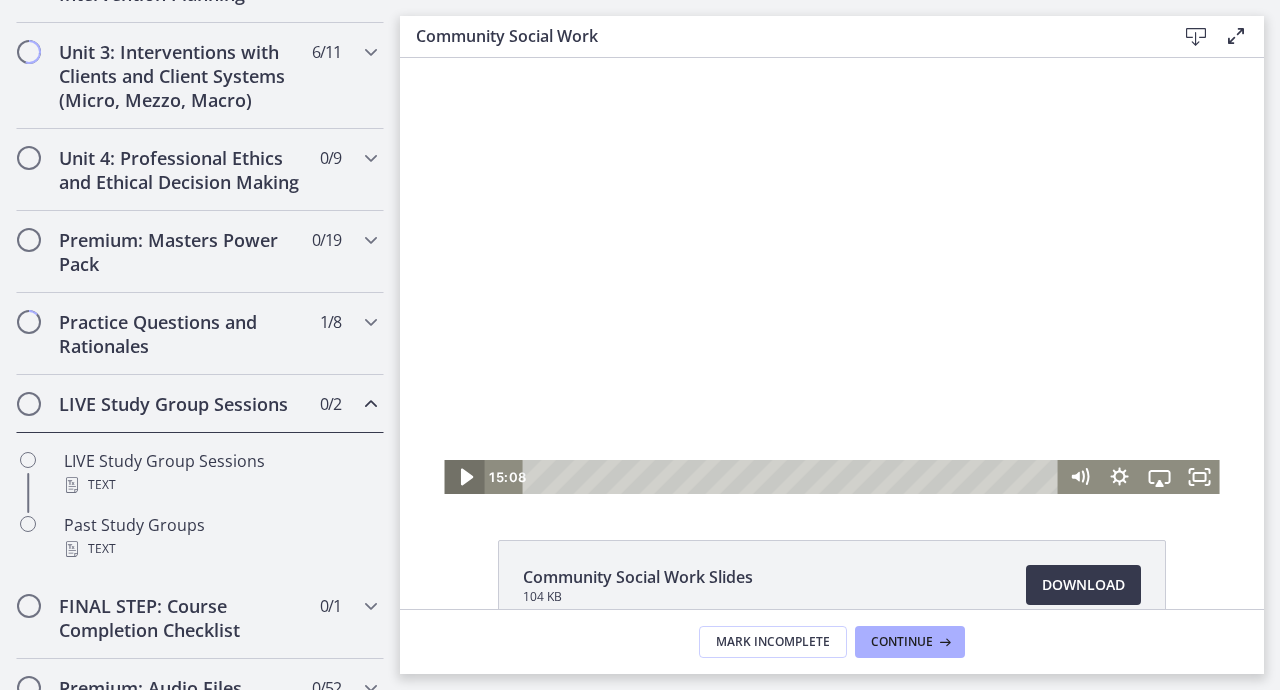 click 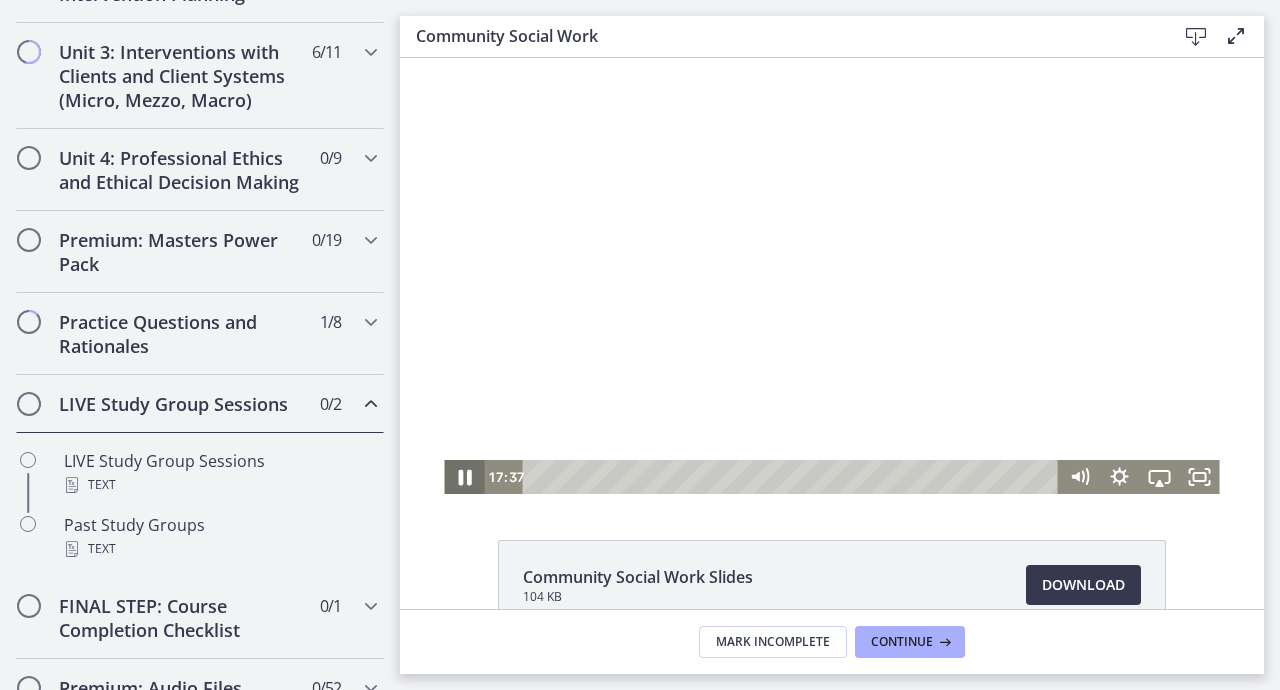 click 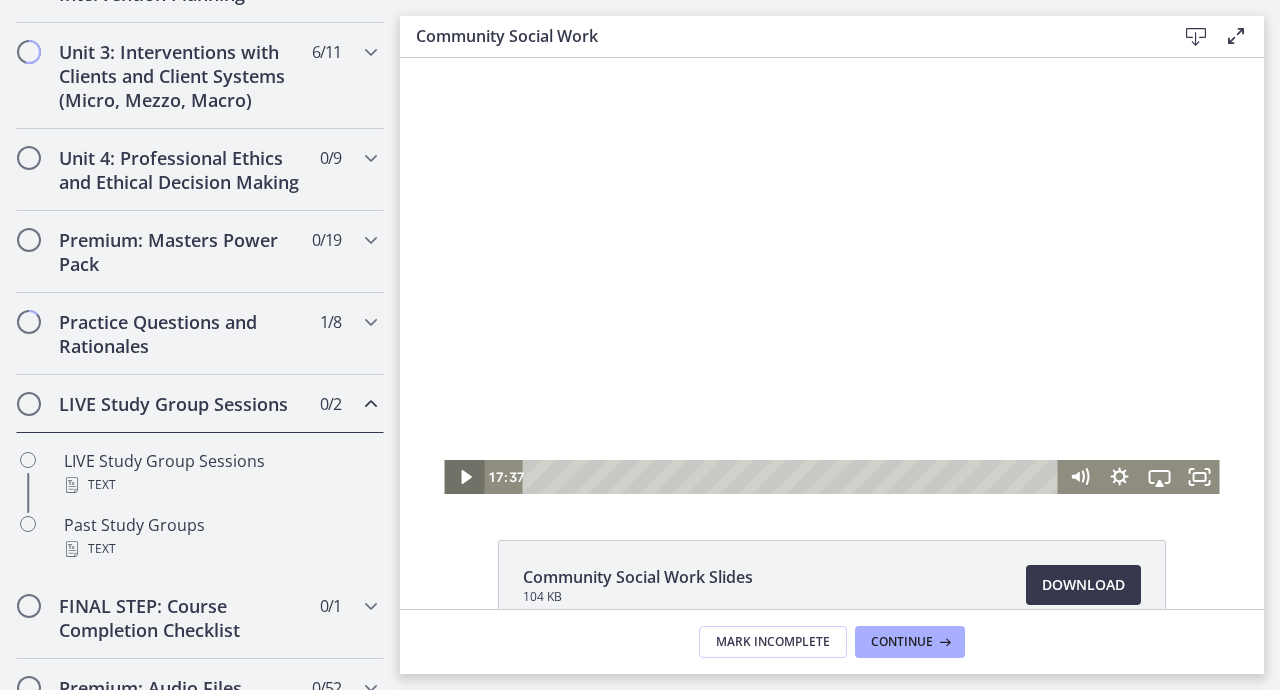 type 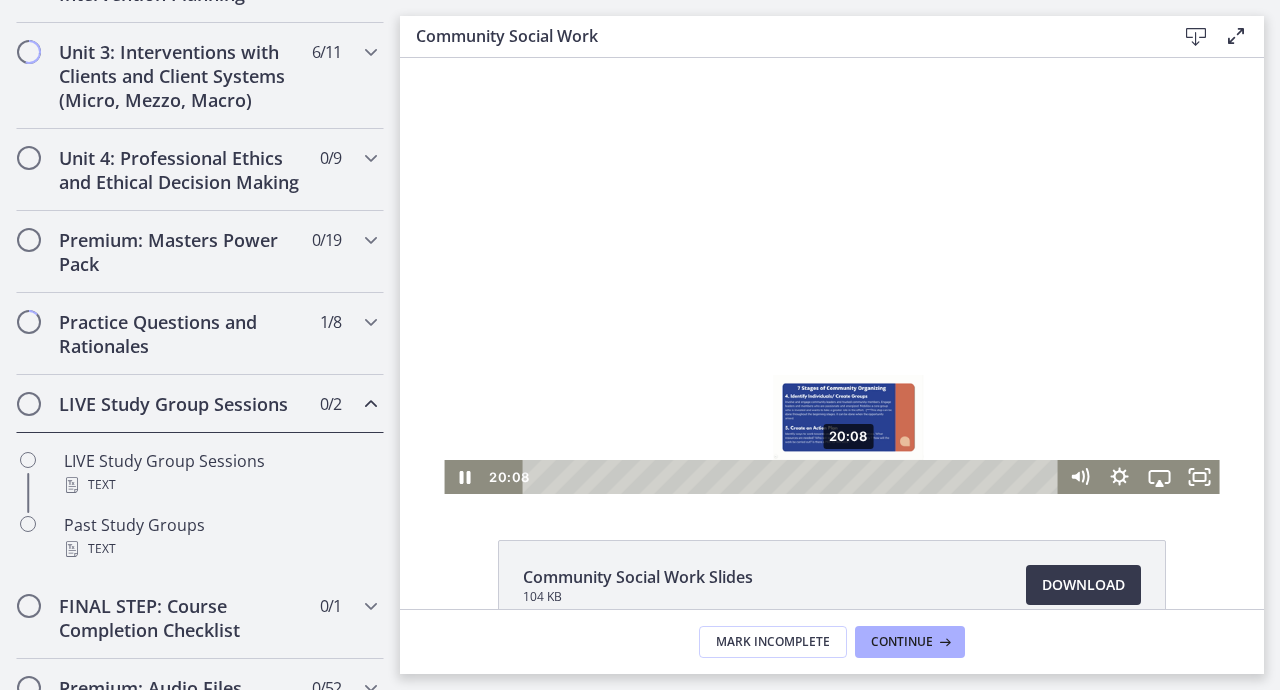 click on "20:08" at bounding box center (793, 477) 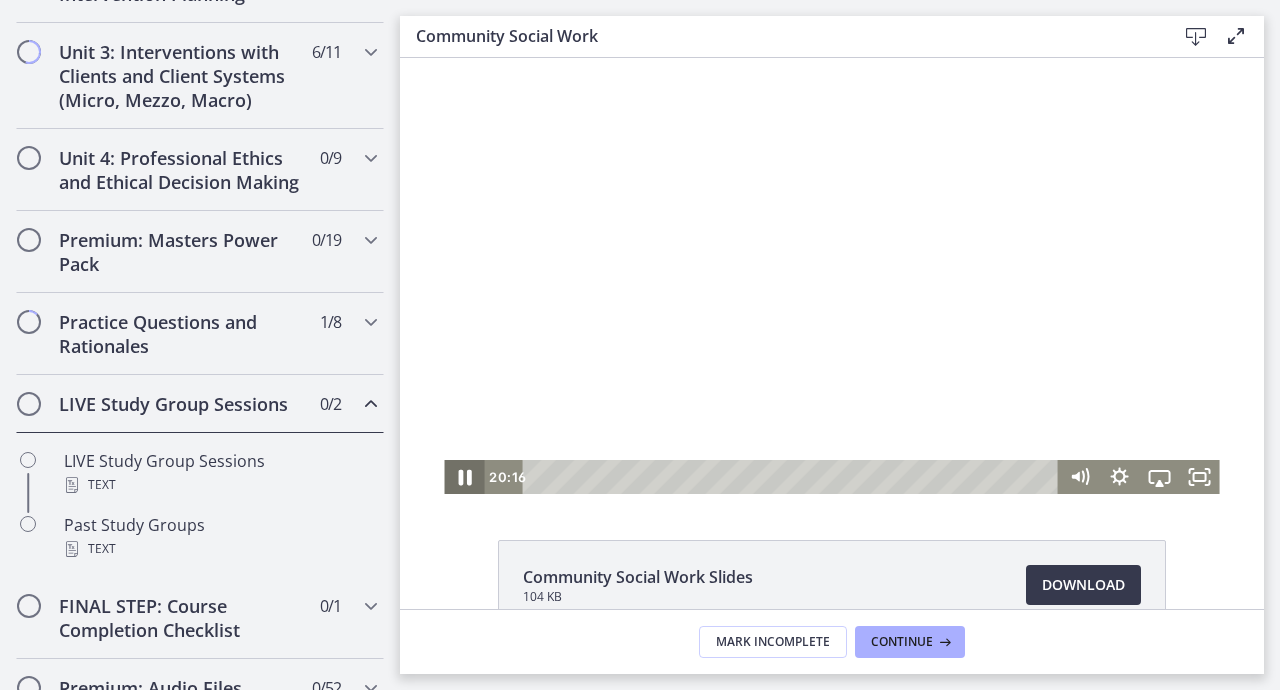click 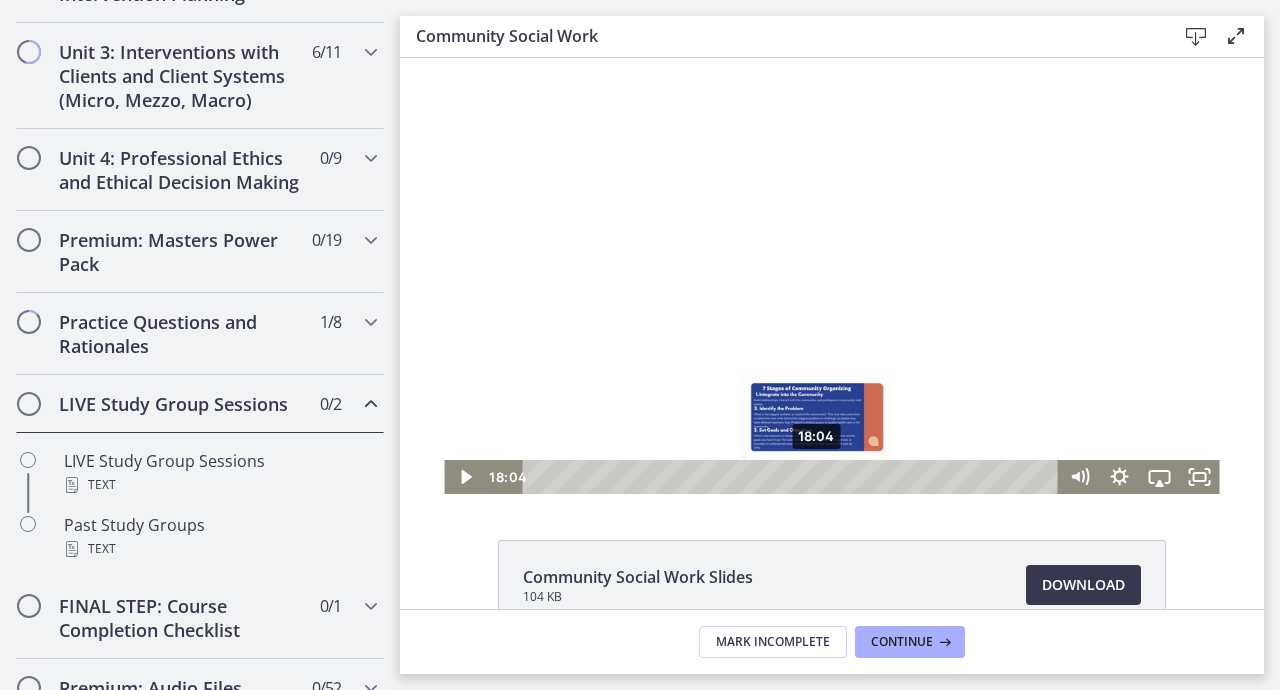 click on "18:04" at bounding box center (793, 477) 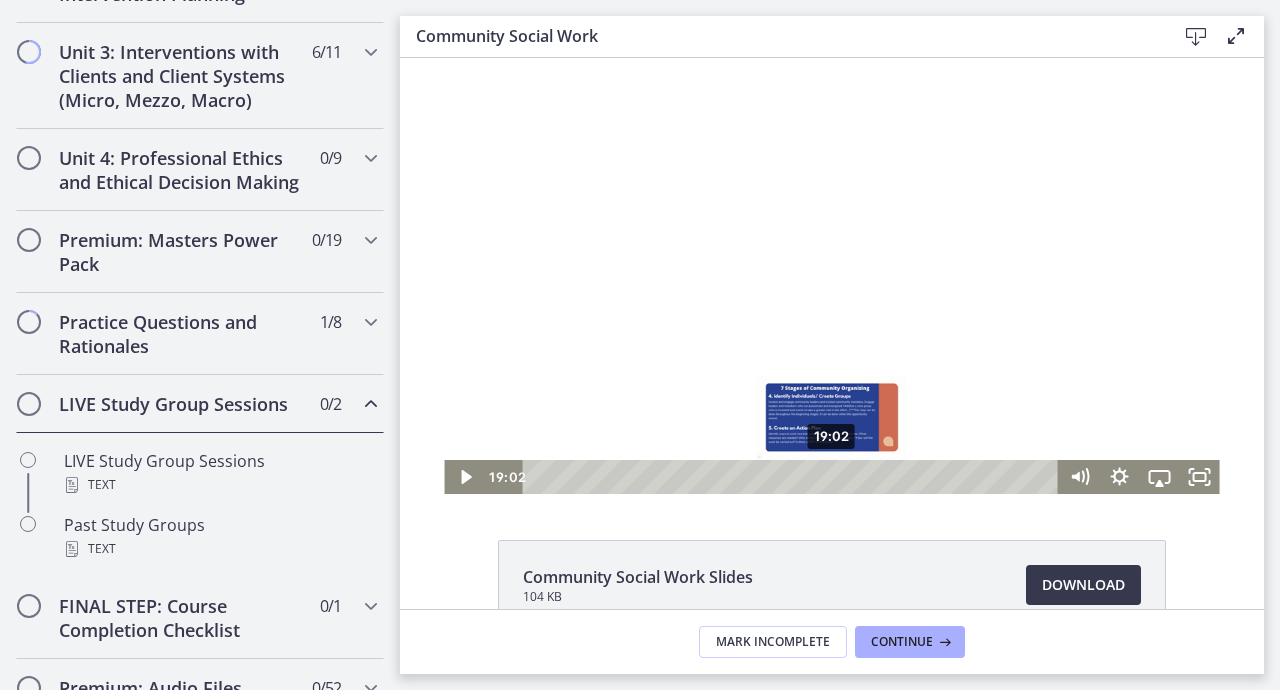 click on "19:02" at bounding box center (793, 477) 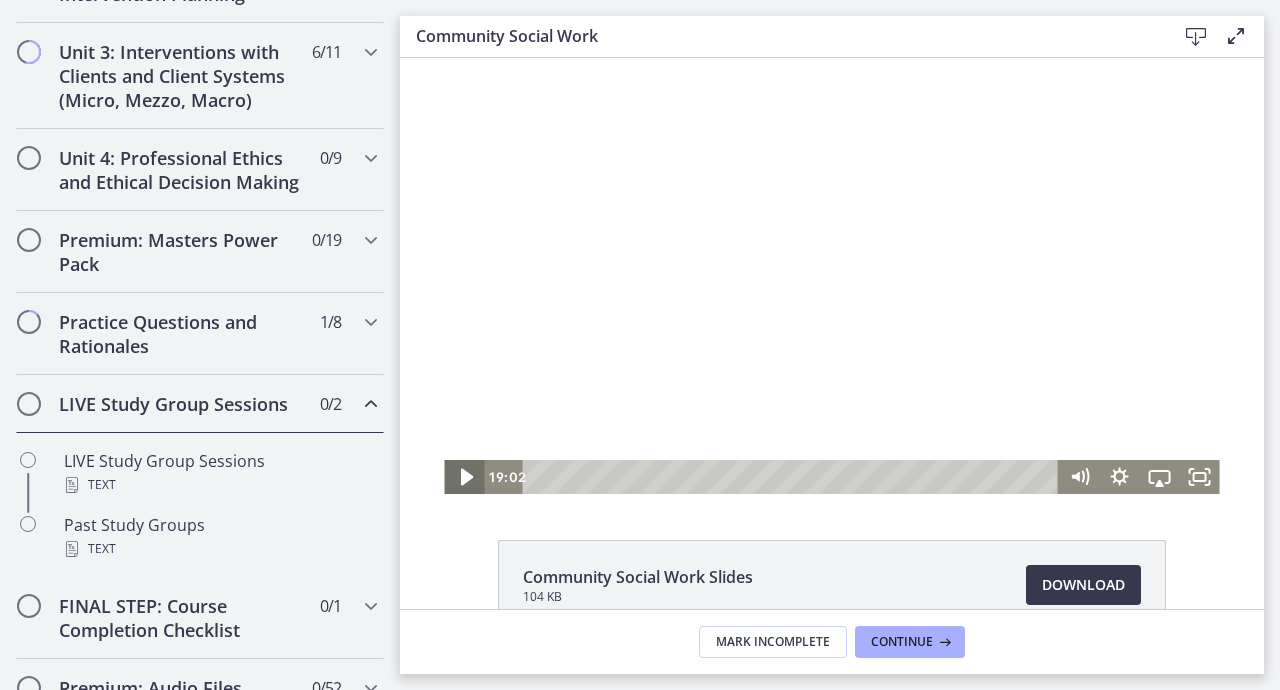 click 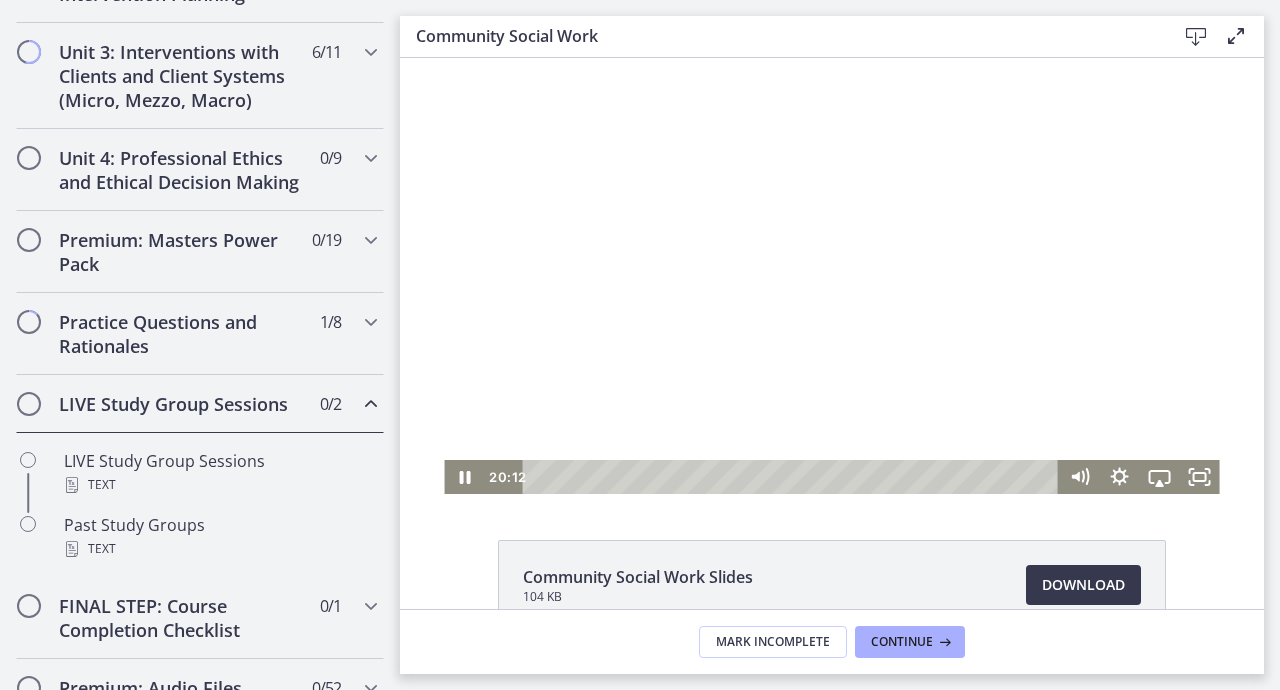 click at bounding box center [831, 276] 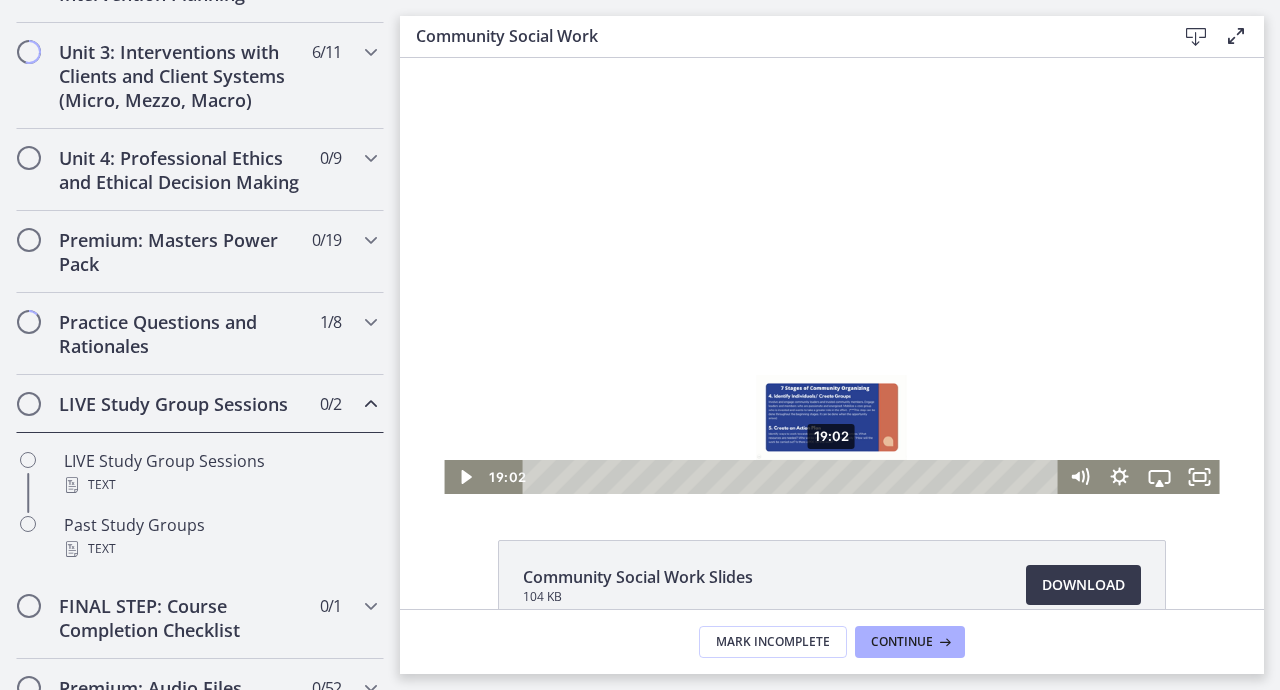 click on "19:02" at bounding box center [793, 477] 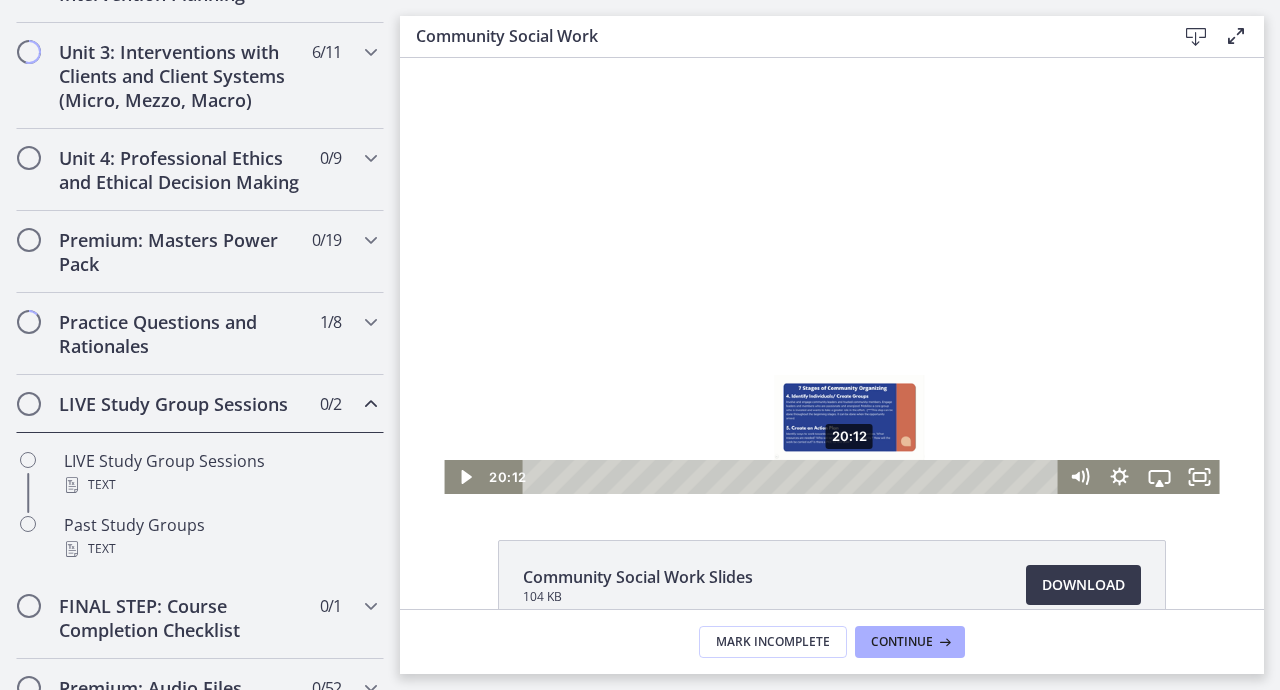 click on "20:12" at bounding box center (793, 477) 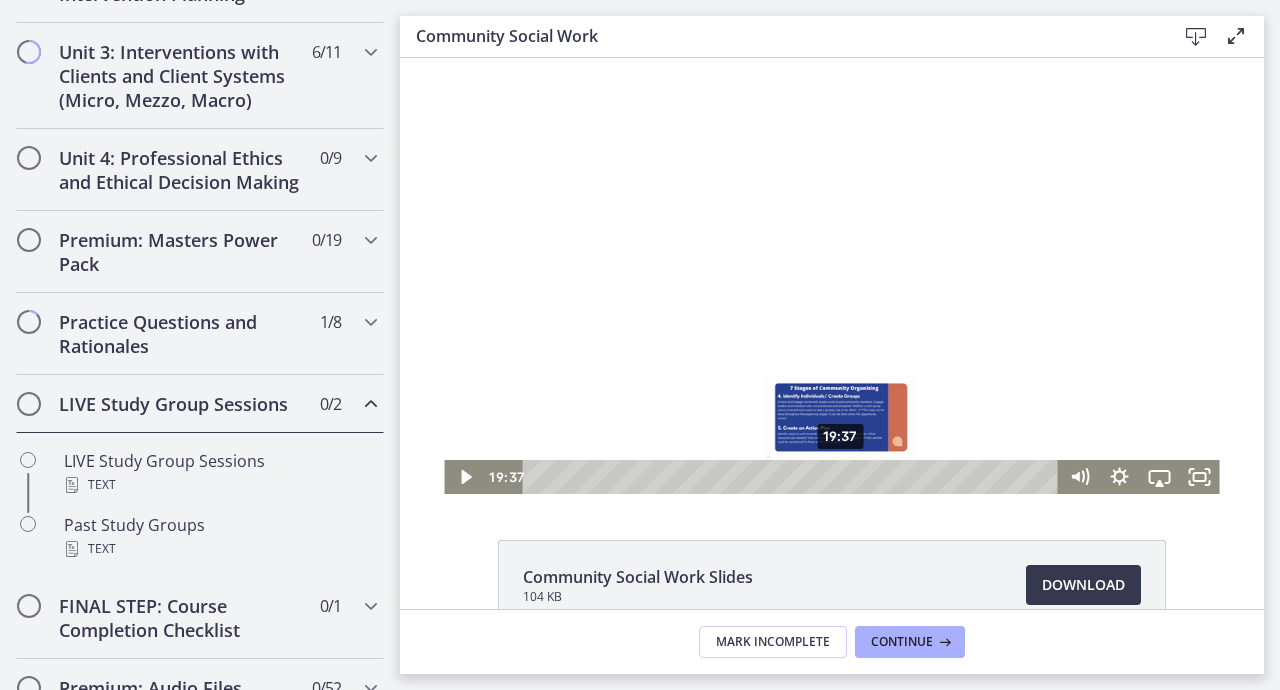 click on "19:37" at bounding box center (793, 477) 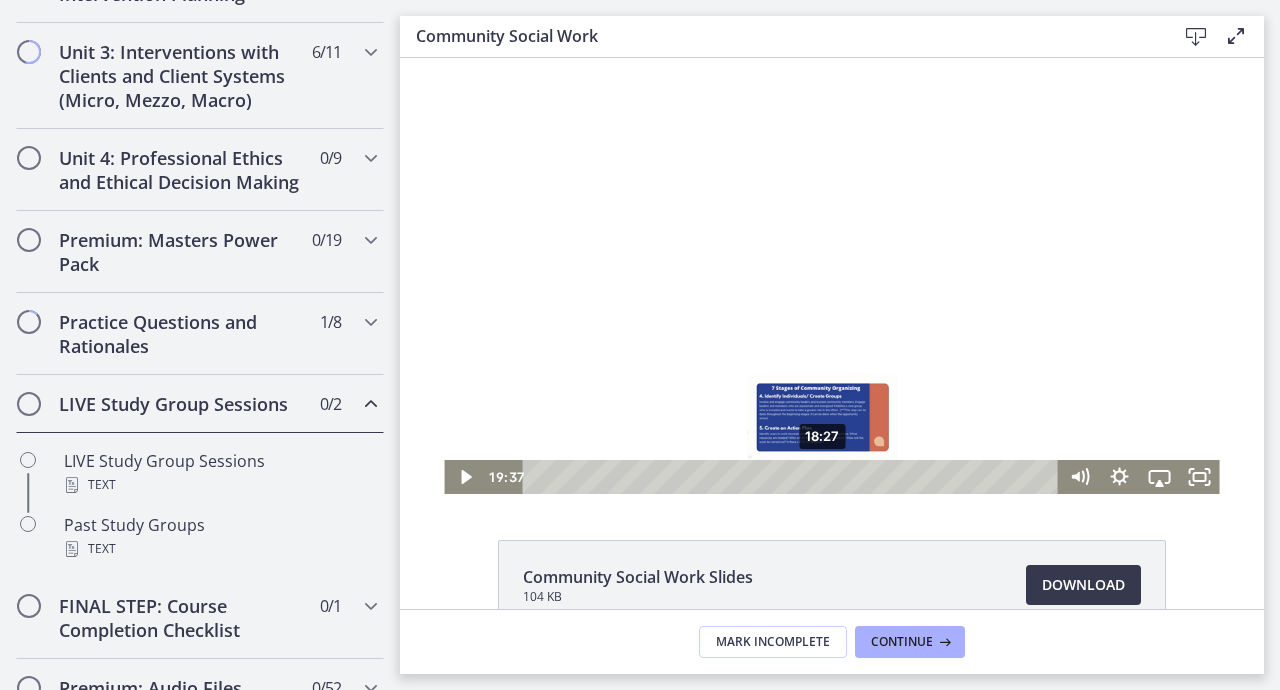click on "18:27" at bounding box center (793, 477) 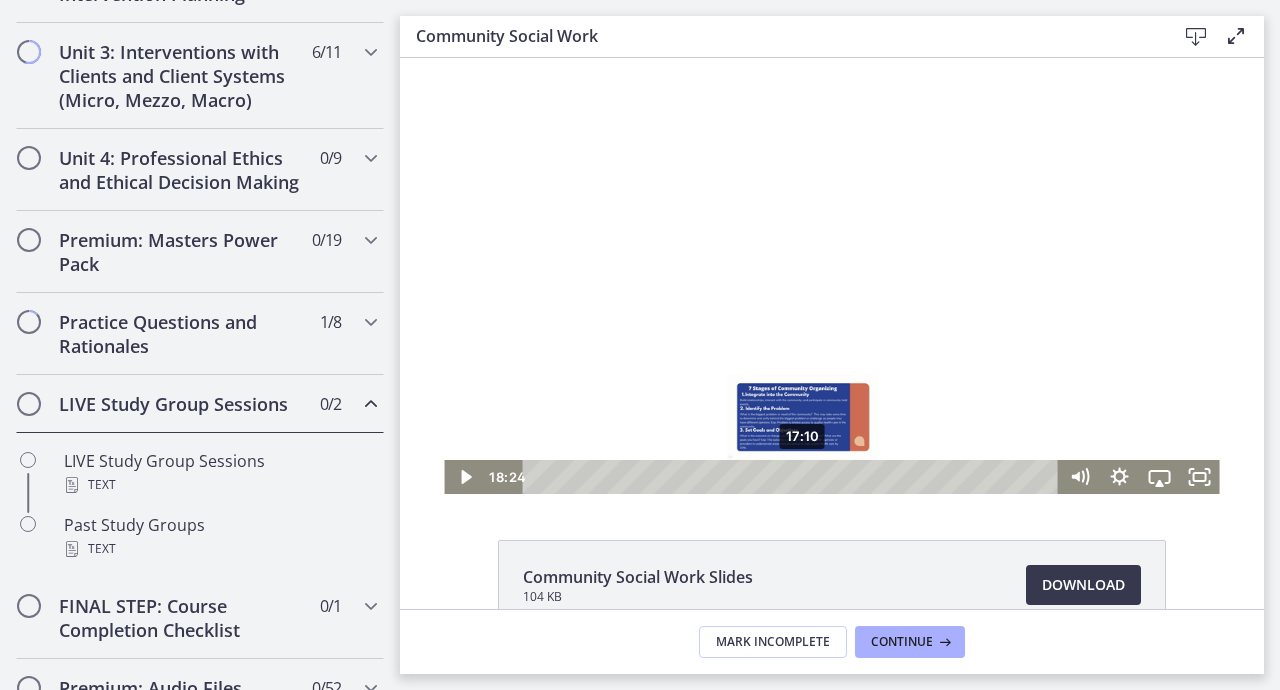 click on "17:10" at bounding box center (793, 477) 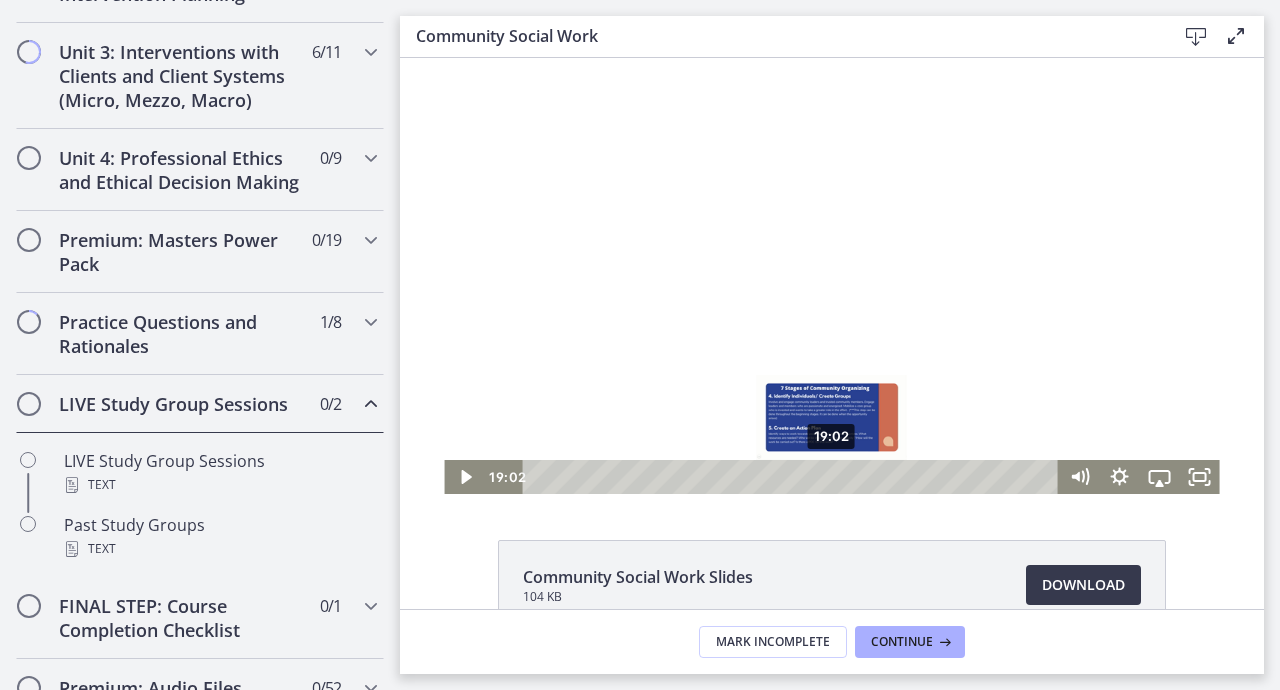 click on "19:02" at bounding box center [793, 477] 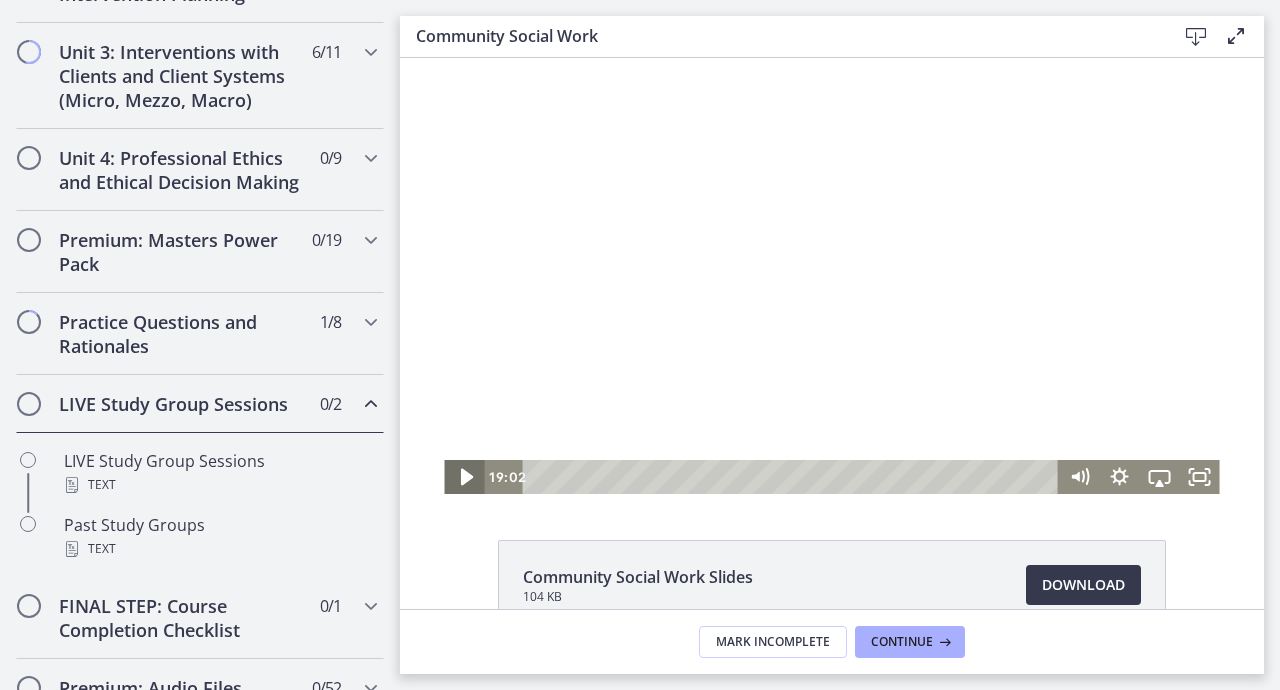 click 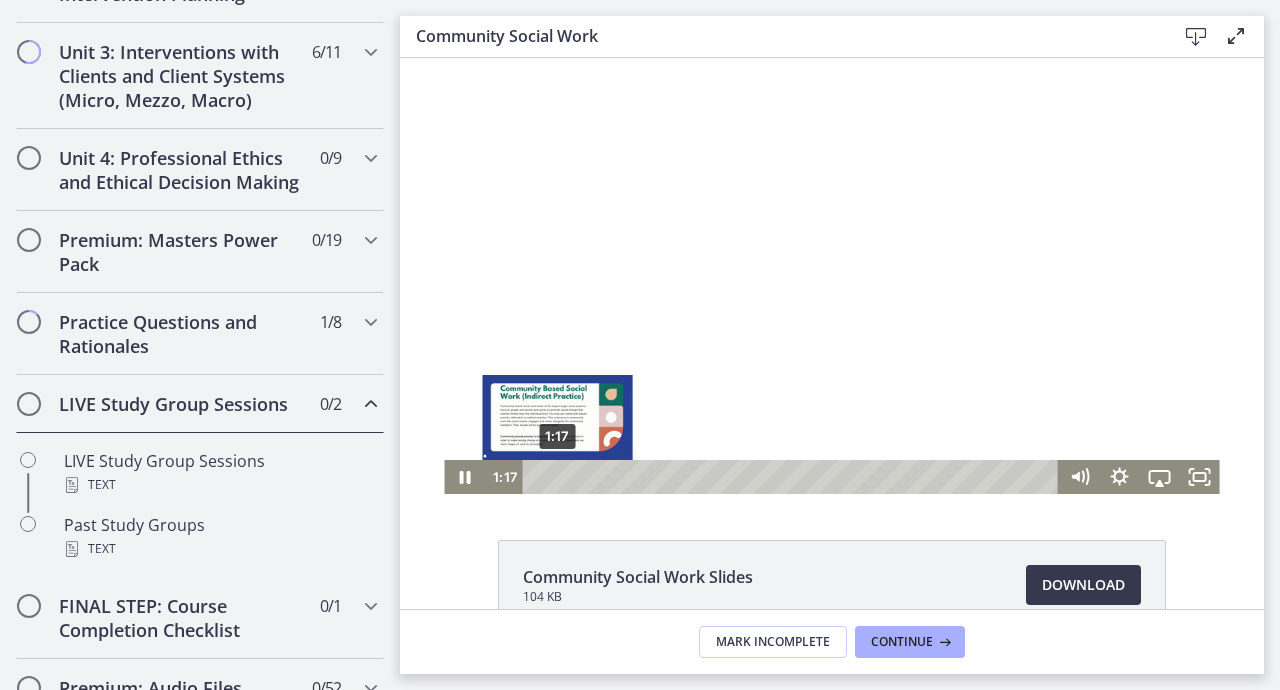 click on "1:17" at bounding box center [793, 477] 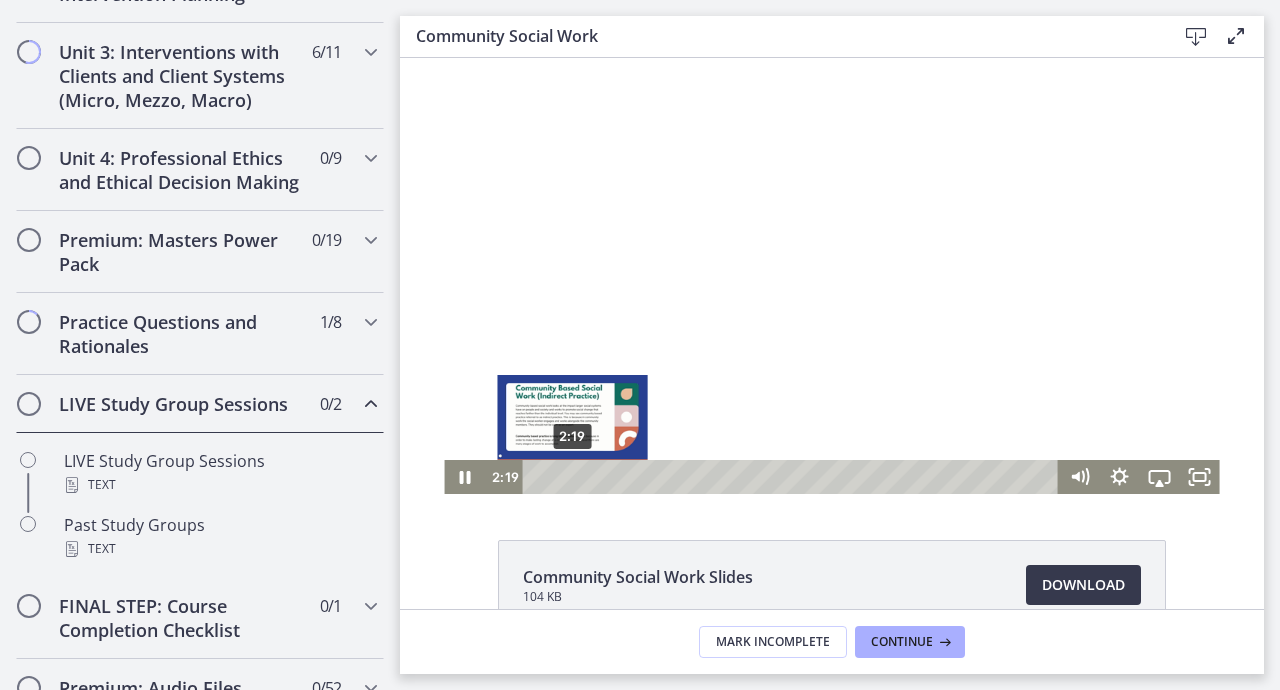 click on "2:19" at bounding box center [793, 477] 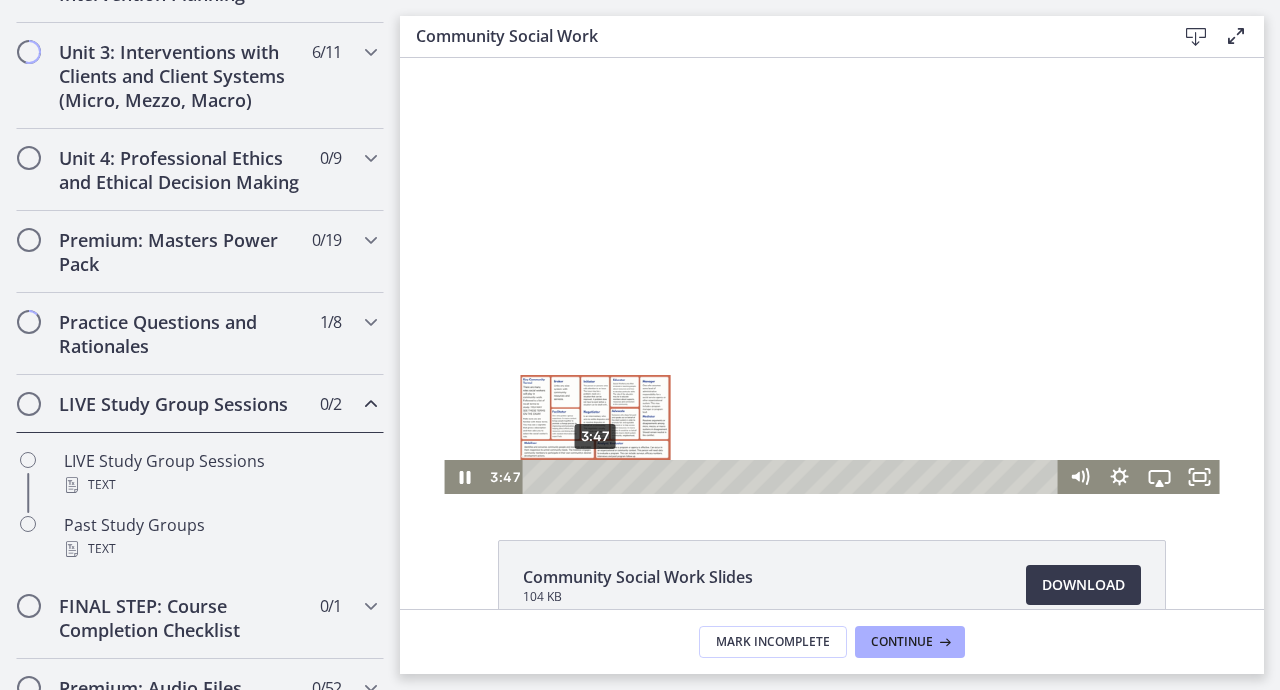click on "3:47" at bounding box center [793, 477] 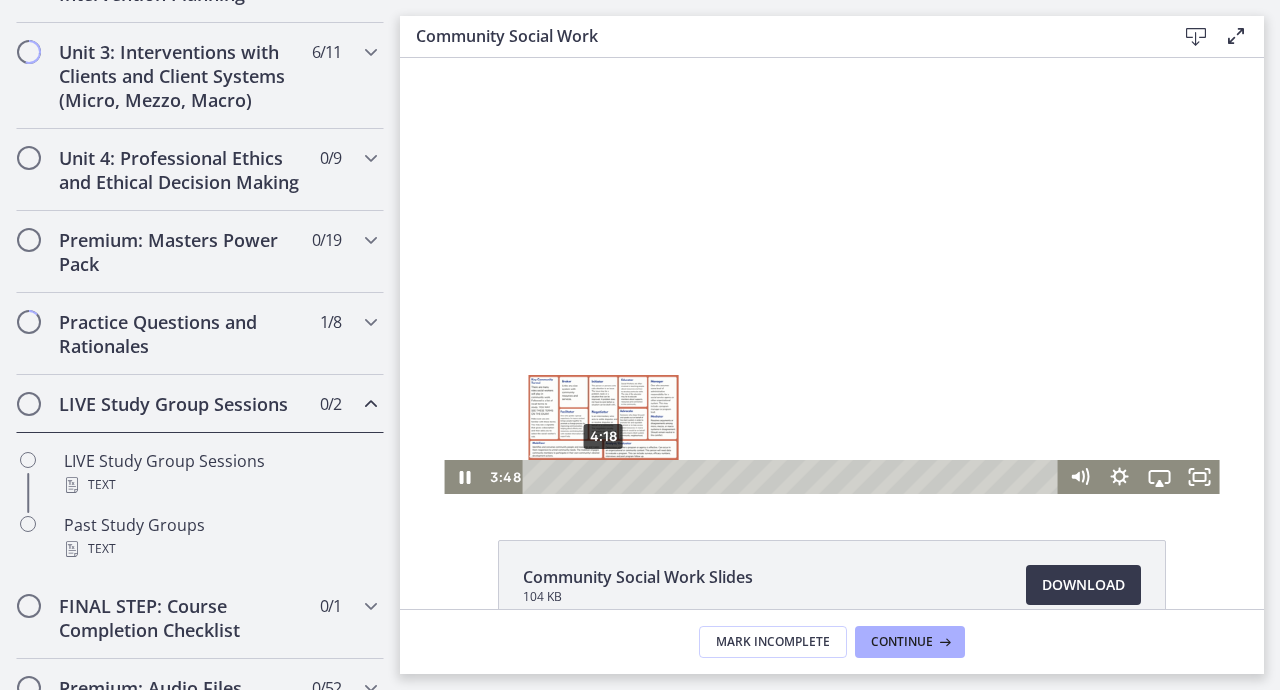 click on "4:18" at bounding box center [793, 477] 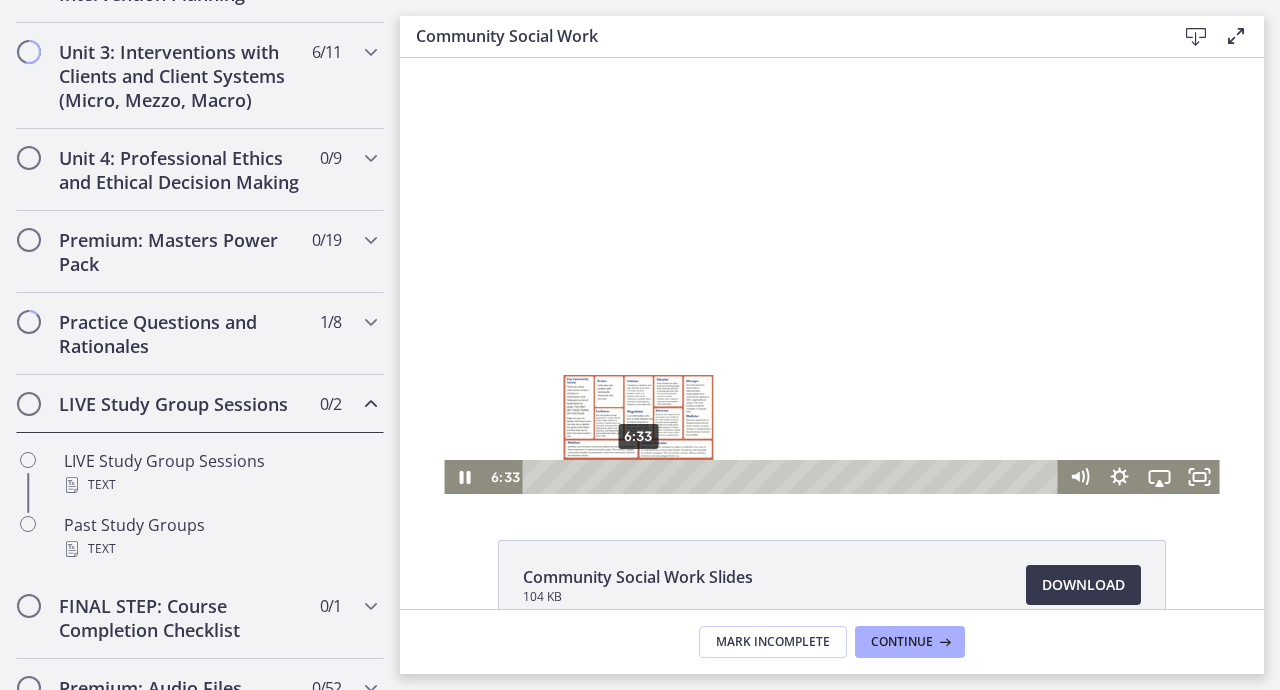 click on "6:33" at bounding box center (793, 477) 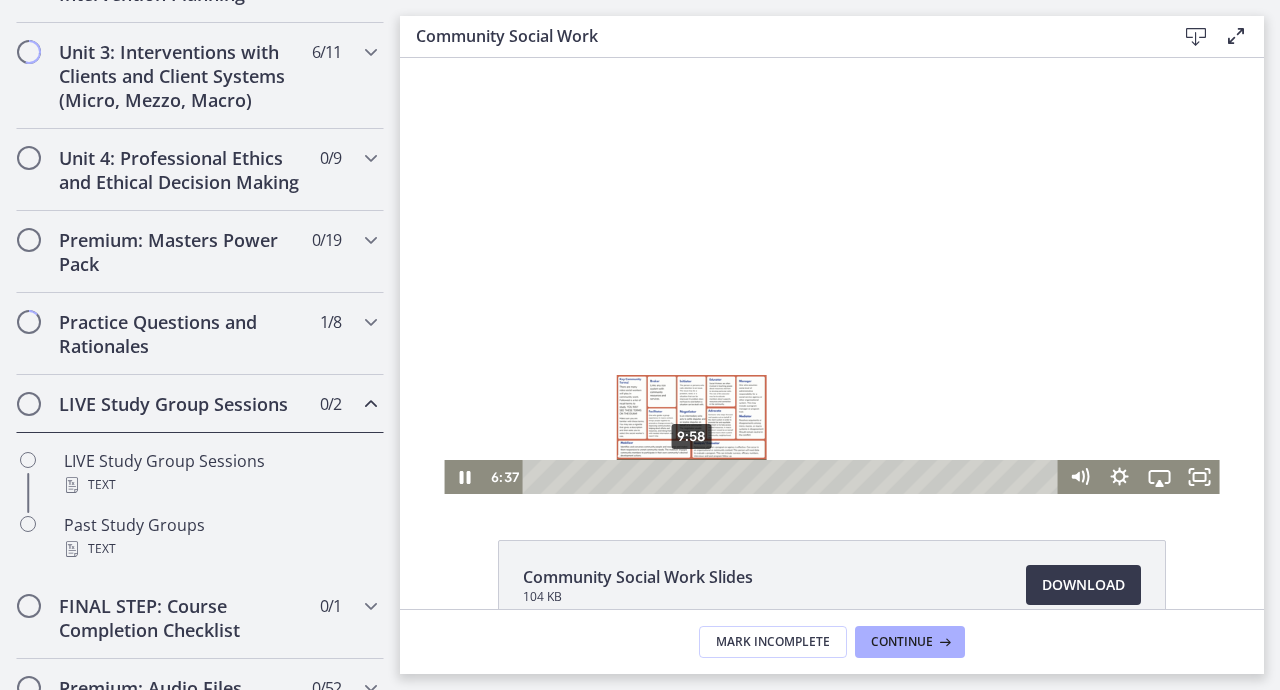 click on "9:58" at bounding box center (793, 477) 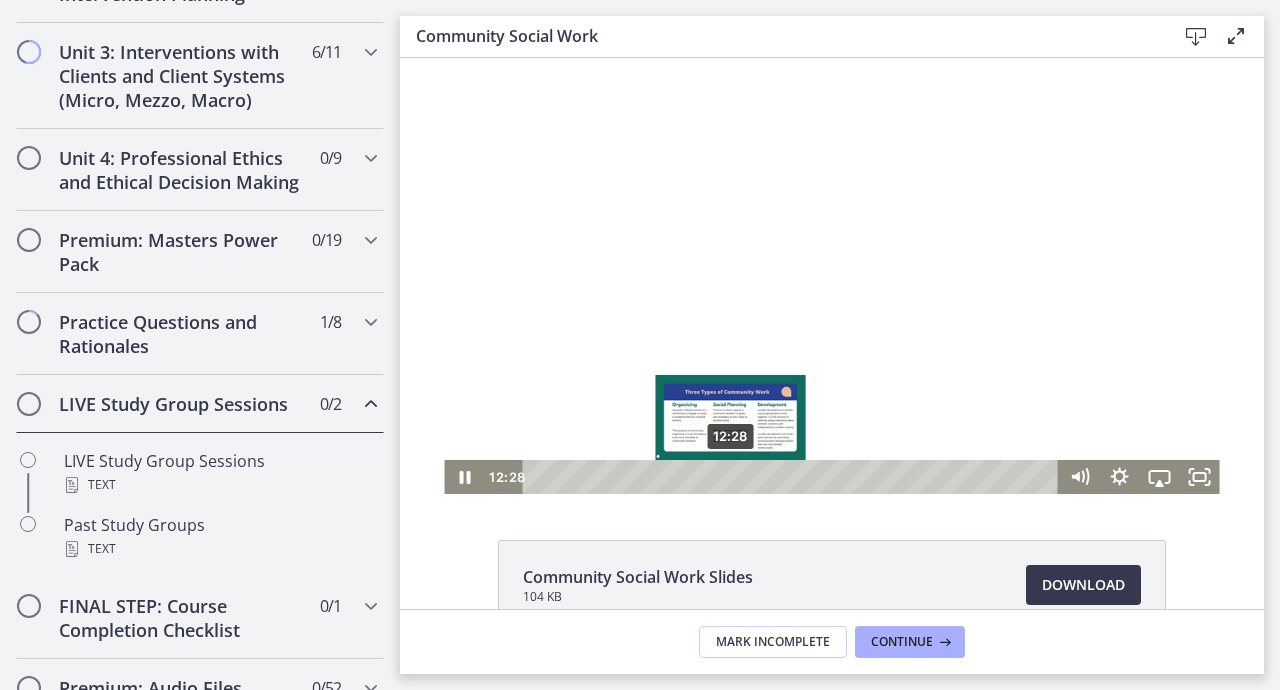 click on "12:28" at bounding box center (793, 477) 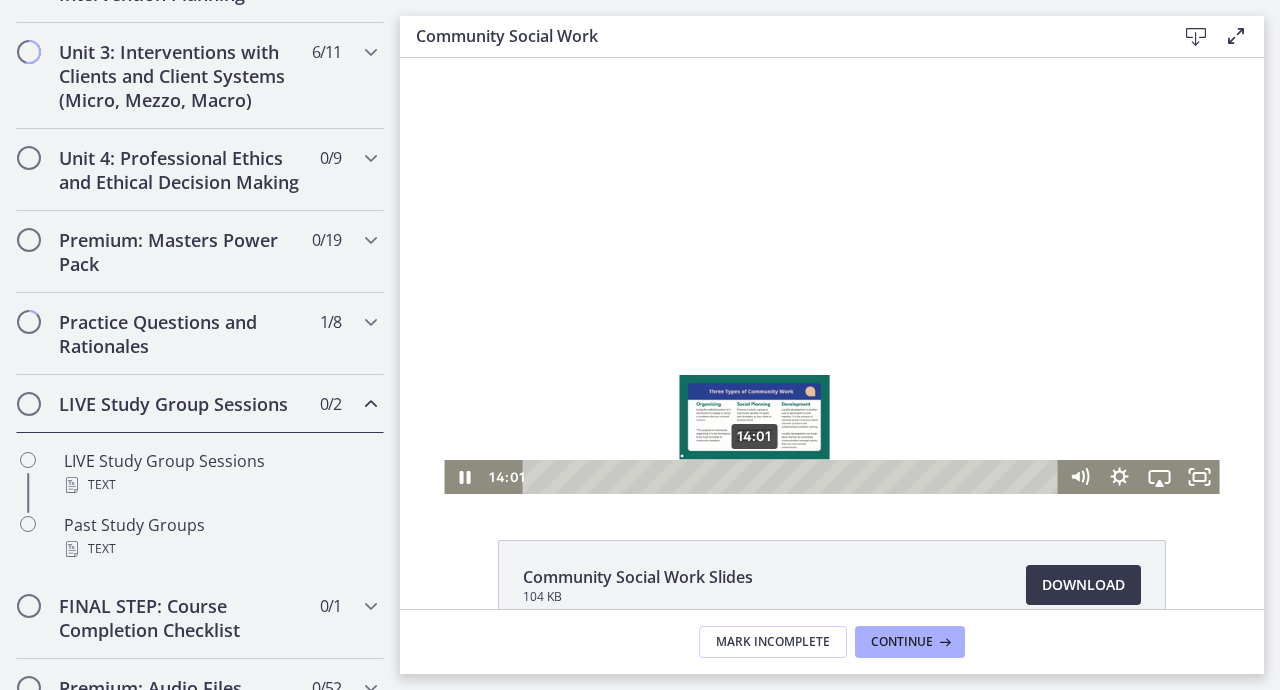 click on "14:01" at bounding box center [793, 477] 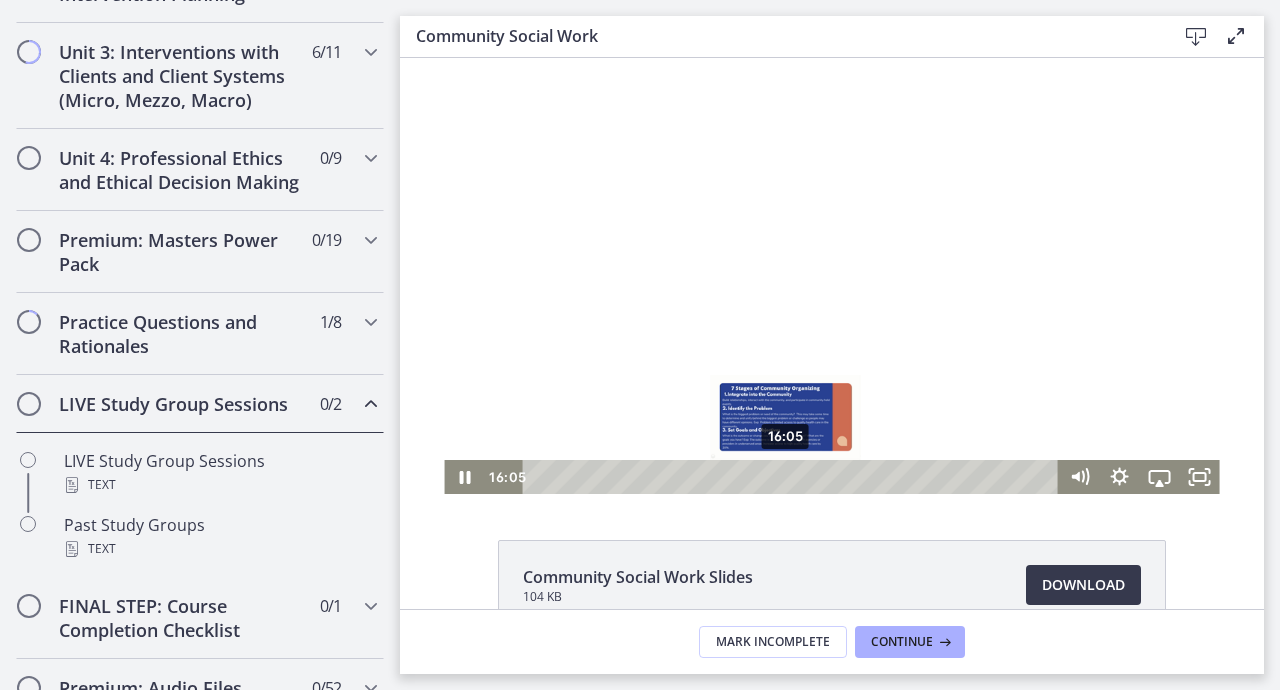 click on "16:05" at bounding box center (793, 477) 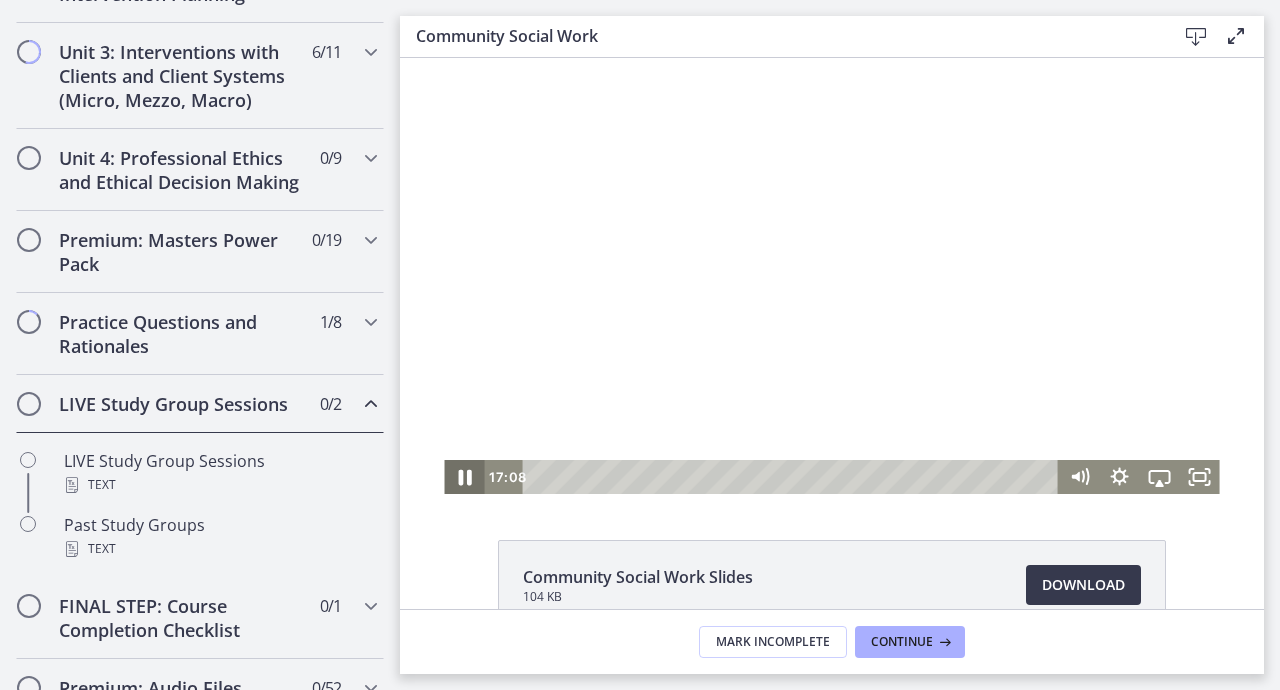 click 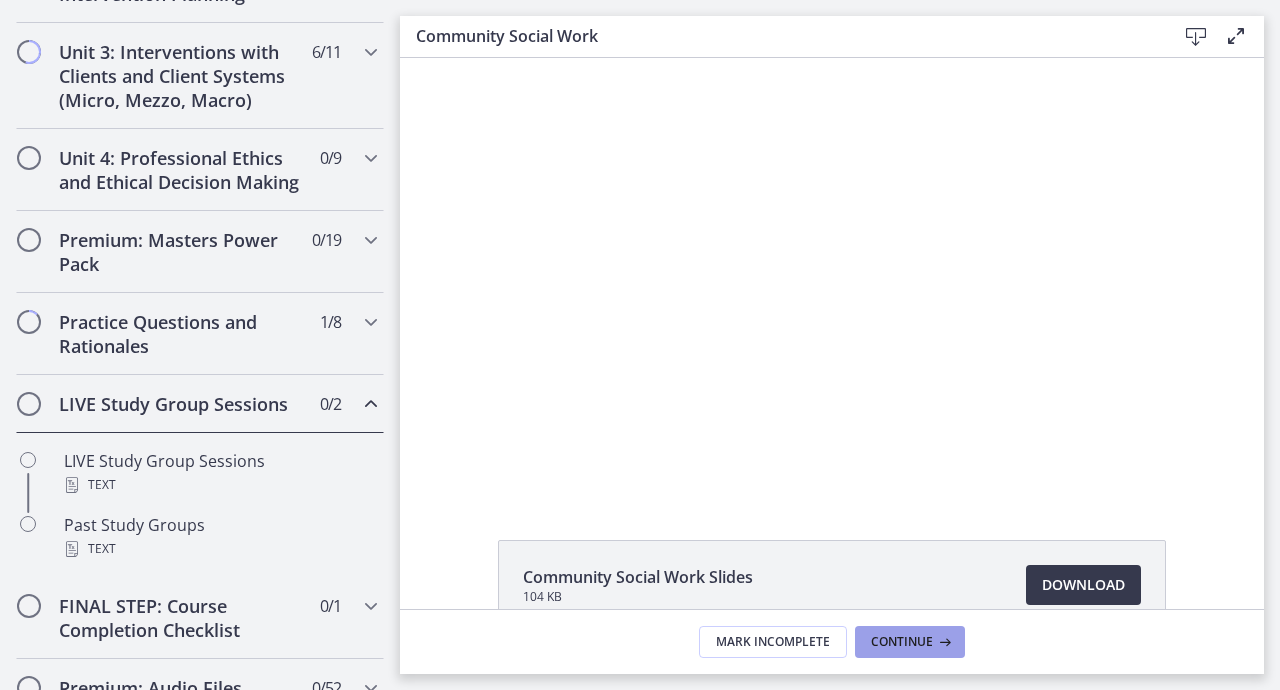 click at bounding box center [943, 642] 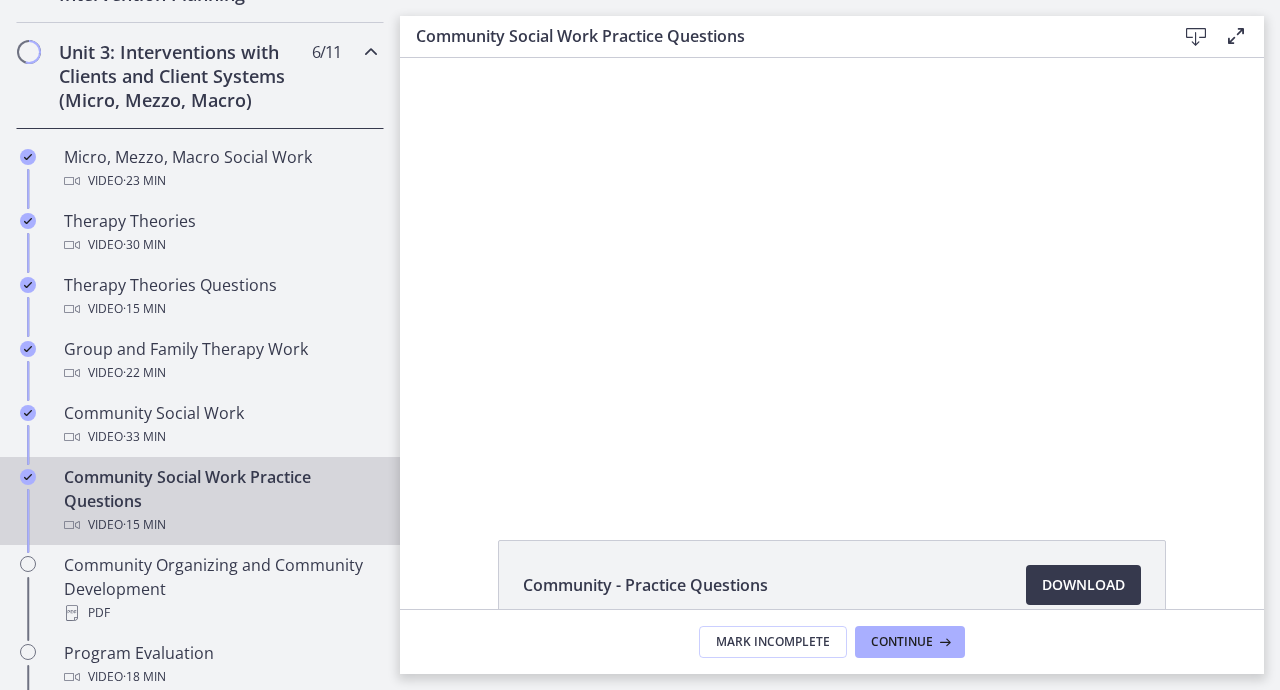 scroll, scrollTop: 0, scrollLeft: 0, axis: both 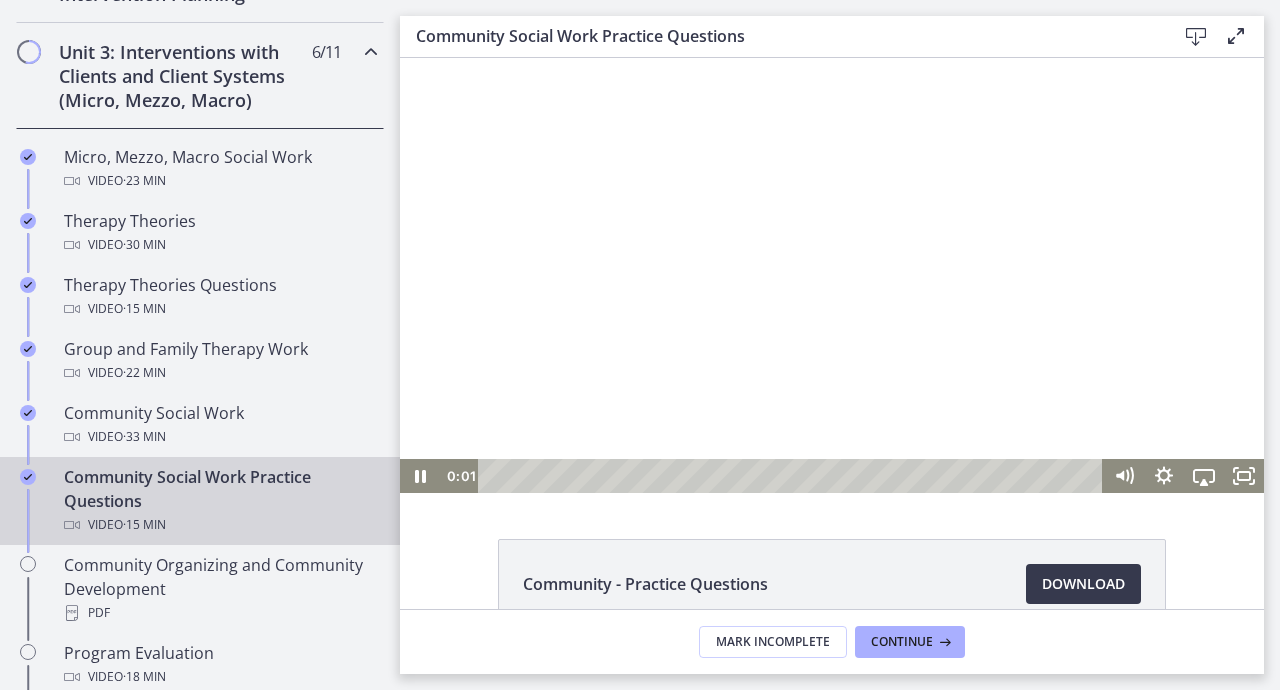 click at bounding box center [832, 275] 